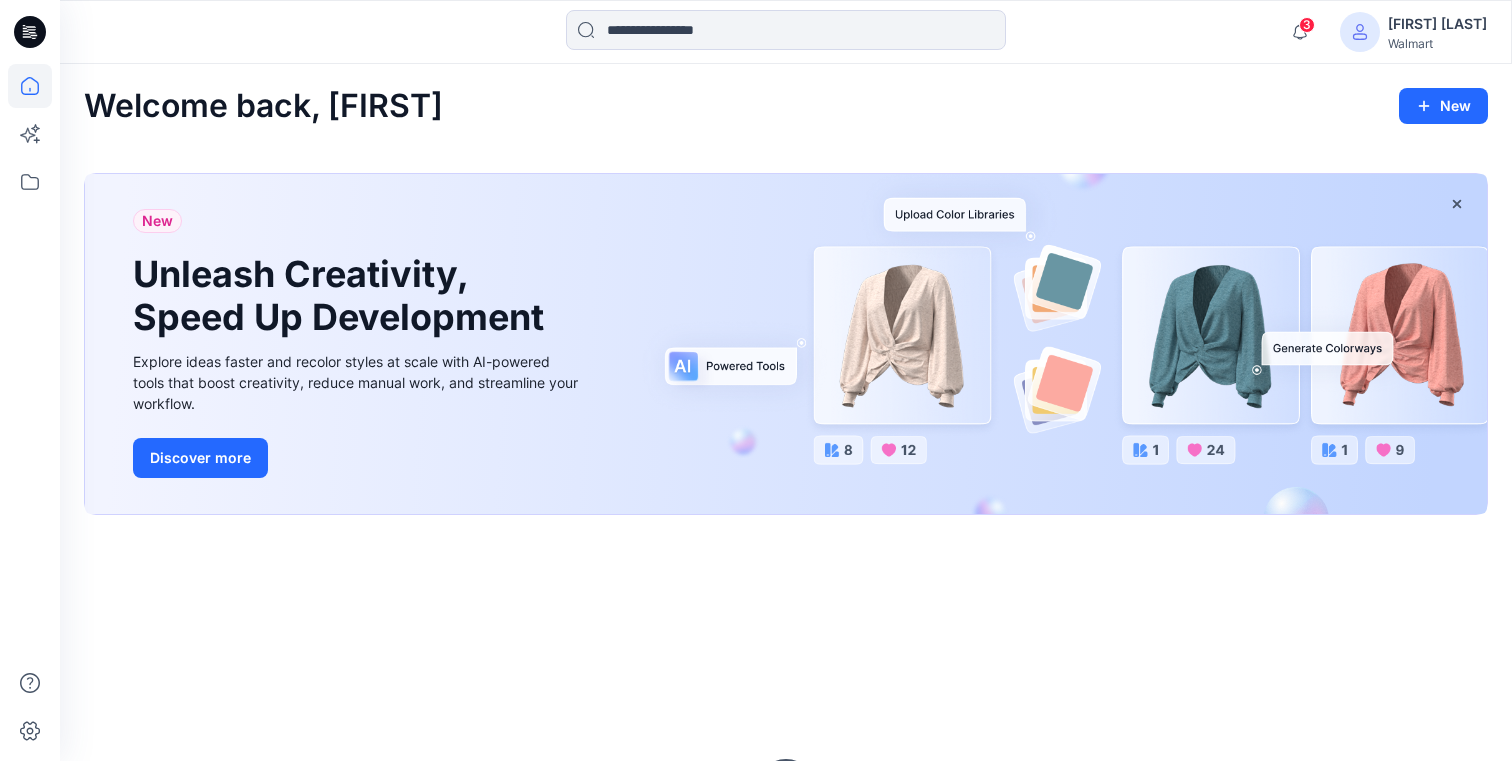 scroll, scrollTop: 0, scrollLeft: 0, axis: both 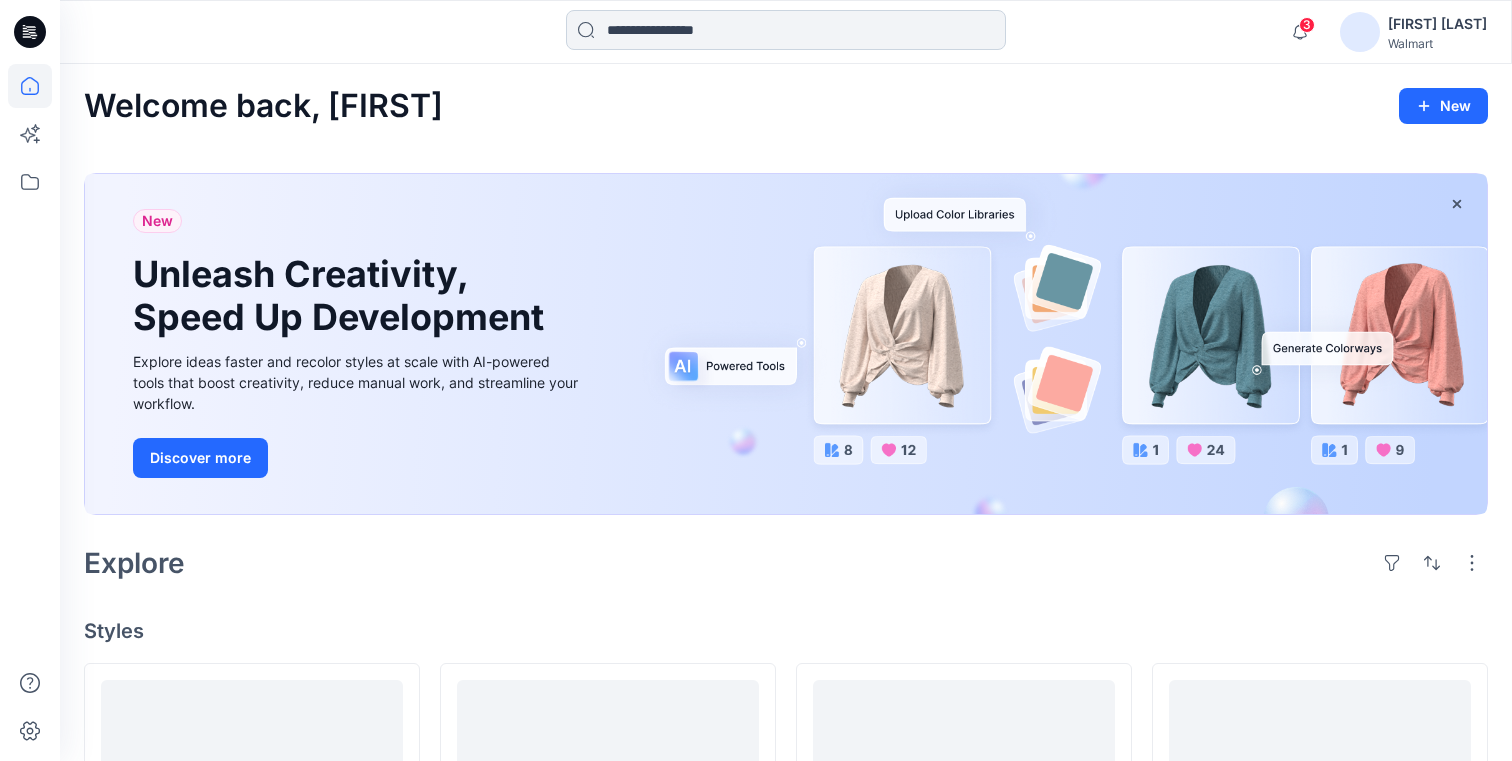 click on "[NUMBER] Notifications Your style  TT1736016558 29142-WMU-AIRFLOW  is ready [NUMBER] minutes ago Your style  TT1736019060 DW2523-WMU-AIRFLOW  is ready [NUMBER] minutes ago Your style  TT1736016300 DC2393-WMU  is ready [DAY_OF_WEEK], [MONTH] [DAY], [YEAR] [HOUR]:[MINUTE] Your style  TT26100151719-CAMP SHIRT-ADM-7763-WMU-W1802 (1)  is ready [DAY_OF_WEEK], [MONTH] [DAY], [YEAR] [HOUR]:[MINUTE] Your style  TT26100151719-CAMP SHIRT-ADM-7763-WMU-W1802 (1)  is ready [DAY_OF_WEEK], [MONTH] [DAY], [YEAR] [HOUR]:[MINUTE] Your style  TT1736016552 29145-WMU  is ready [DAY_OF_WEEK], [MONTH] [DAY], [YEAR] [HOUR]:[MINUTE] Your style  TT1736016535 29141-WMU  is ready [DAY_OF_WEEK], [MONTH] [DAY], [YEAR] [HOUR]:[MINUTE] Your style  TT1736016524-3.4 SLV MAXI DRESS-ADM-DW2406-WMU-AIRFLOW  has been updated  with  TT1736016524-3.4 SLV MAXI DRESS-ADM-DW2406-WMU-AIRFLOW  version [DAY_OF_WEEK], [MONTH] [DAY], [YEAR] [HOUR]:[MINUTE] Your style  TT1736016525-3.4 SLV MINI DRESS-ADM-DW2407-WMU-COTTON POPLIN  is ready [DAY_OF_WEEK], [MONTH] [DAY], [YEAR] [HOUR]:[MINUTE] Your style  TT1736016525-3.4 SLV MINI DRESS-ADM-DW2407-WMU-TENCEL SLUB  is ready [DAY_OF_WEEK], [MONTH] [DAY], [YEAR] [HOUR]:[MINUTE] Mark all as read Walmart" at bounding box center (786, 32) 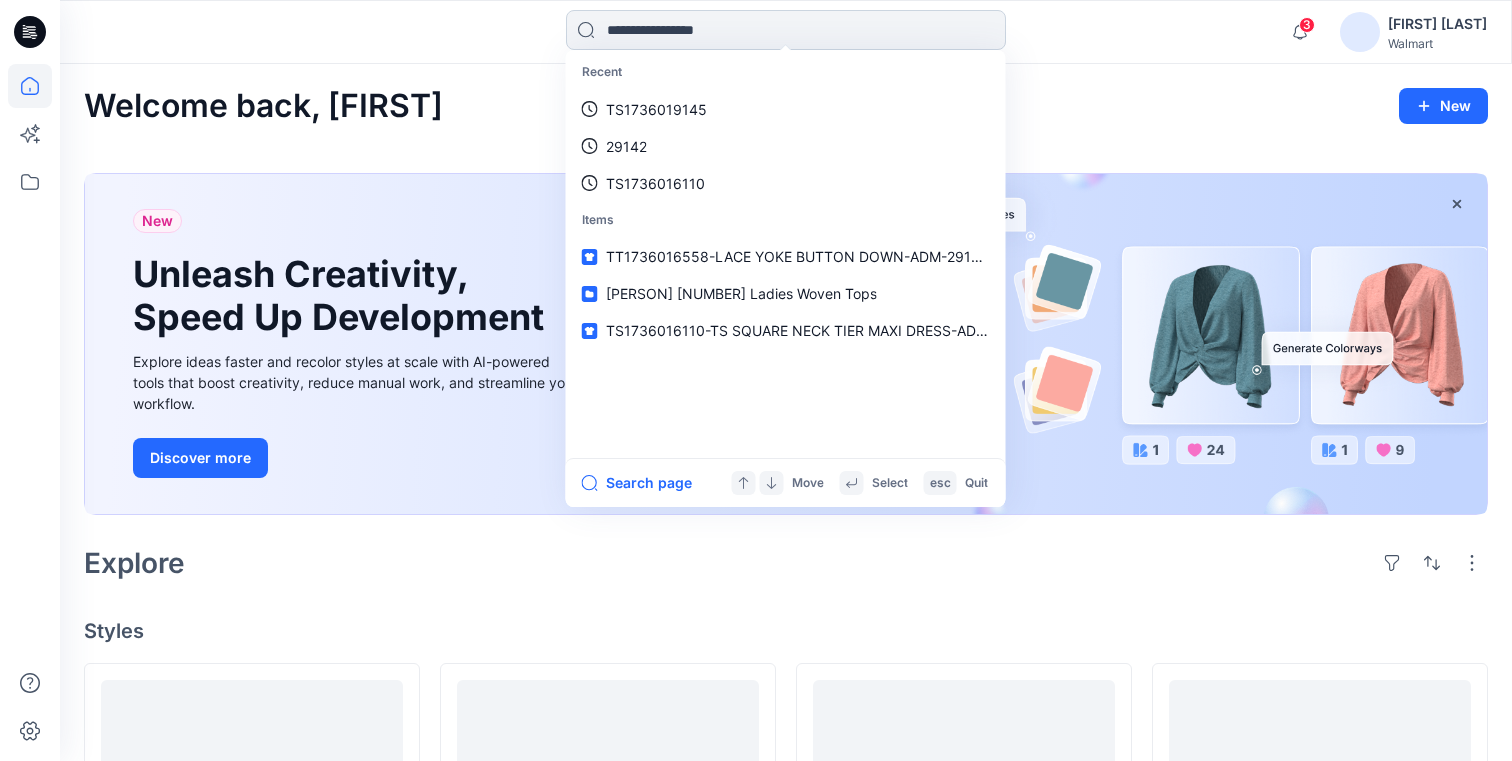 paste on "**********" 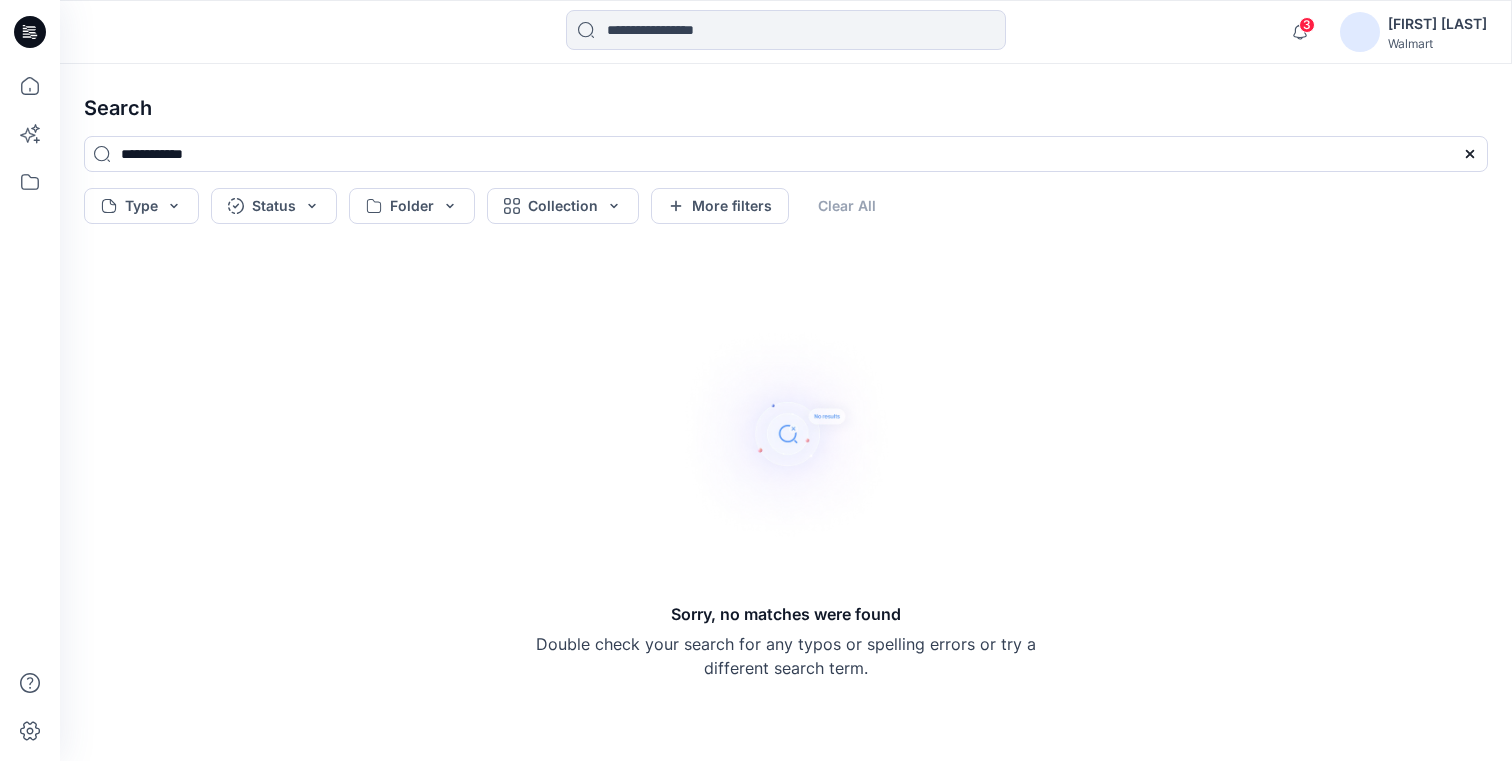 click on "Sorry, no matches were found Double check your search for any typos or spelling errors or try a different search term." at bounding box center [786, 496] 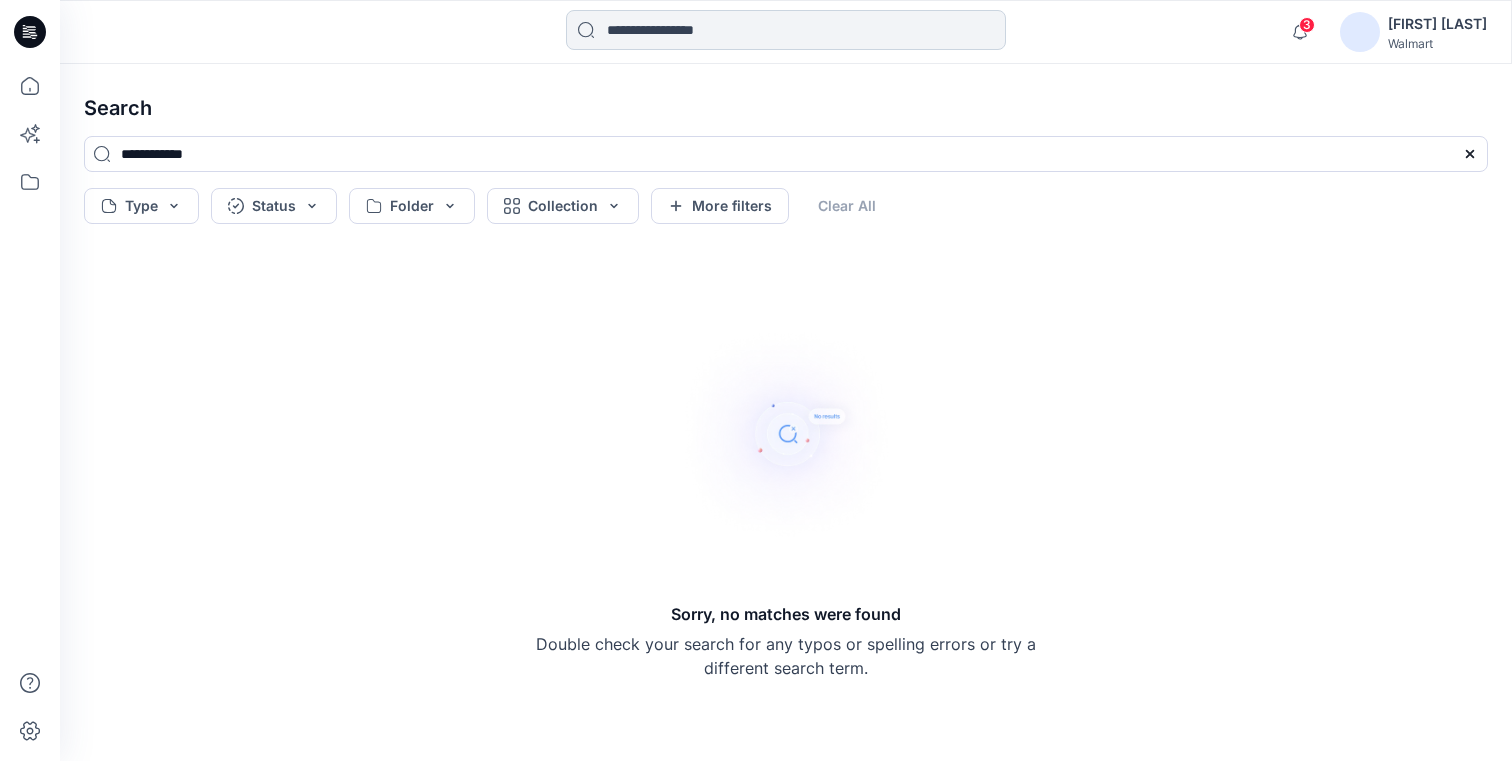 click at bounding box center [786, 30] 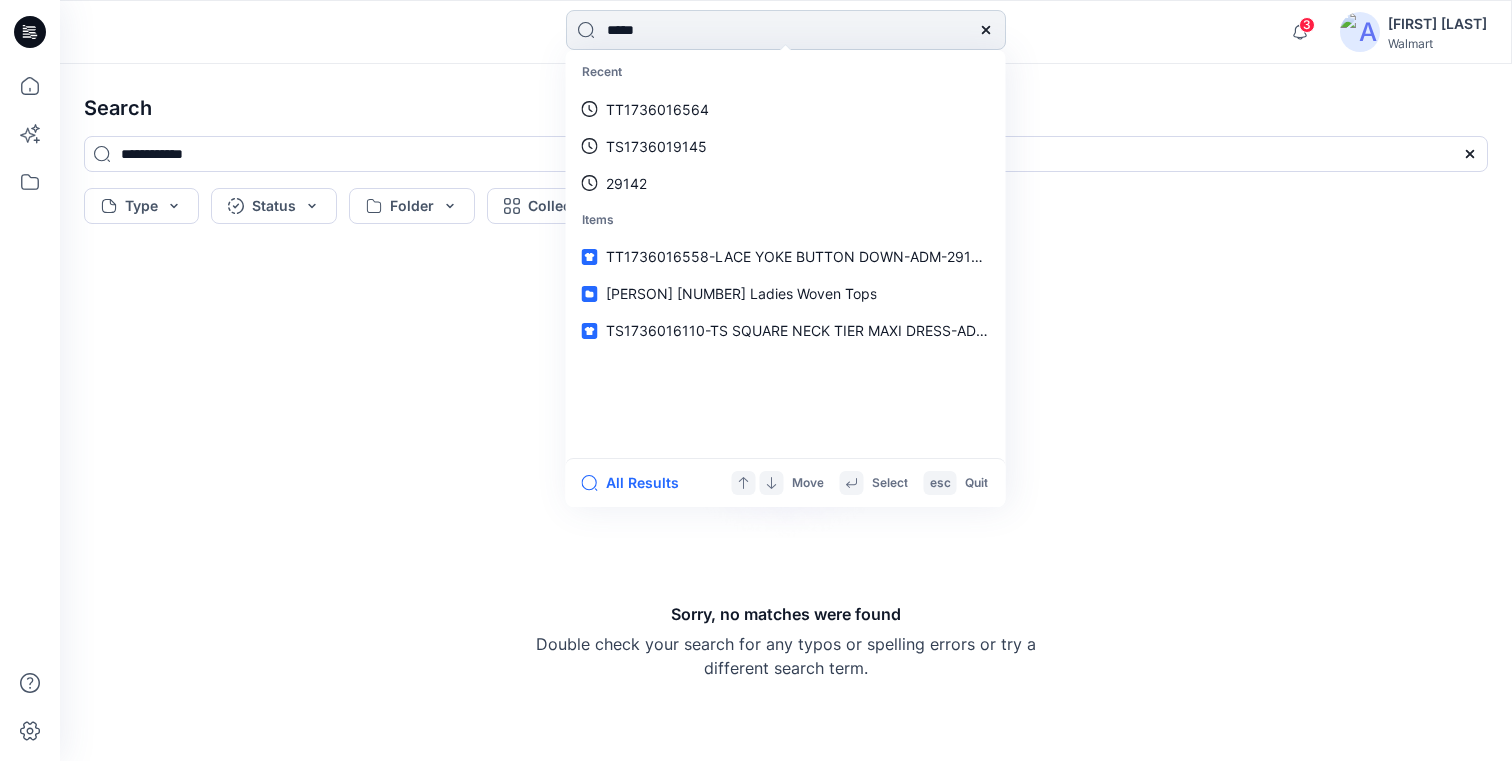 type on "******" 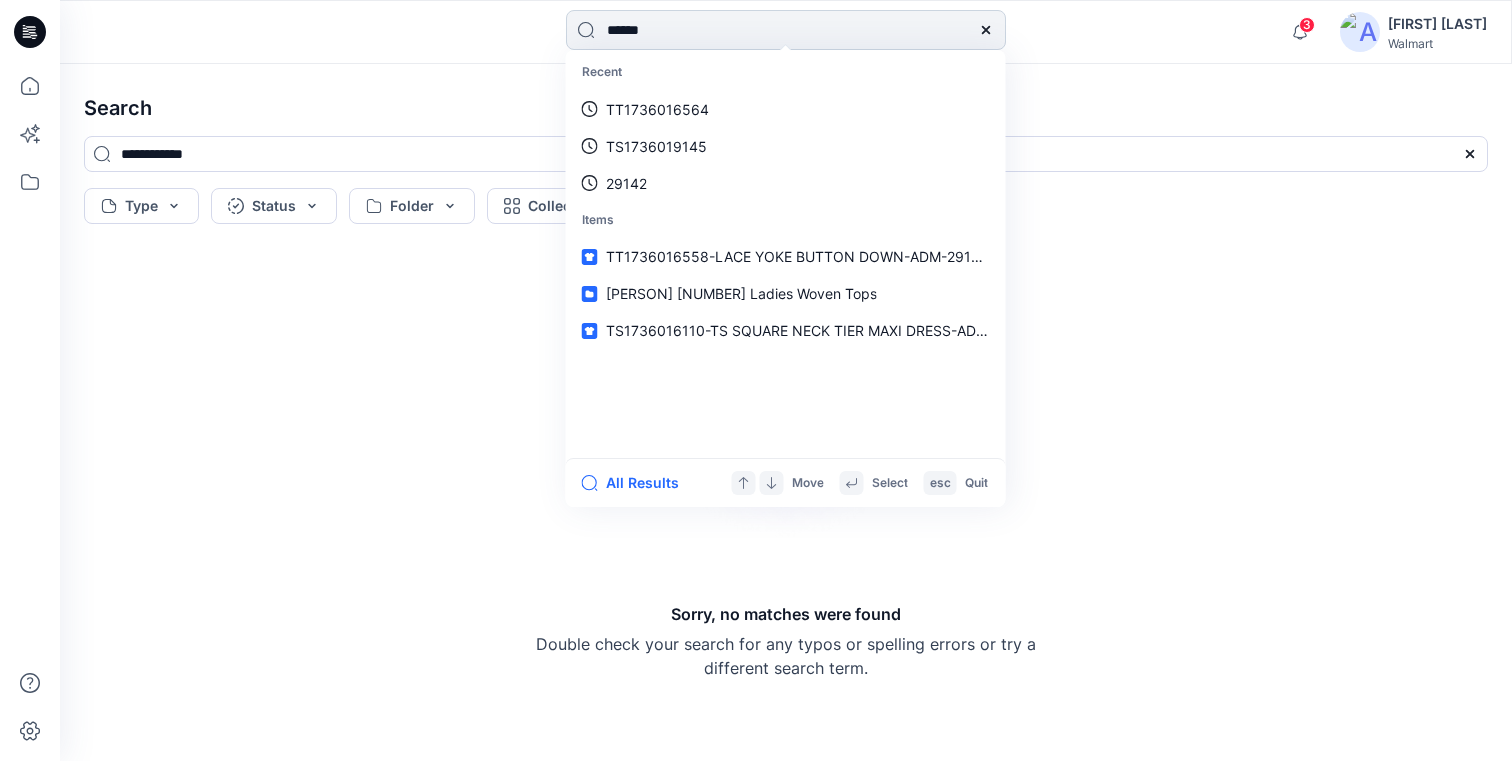 type 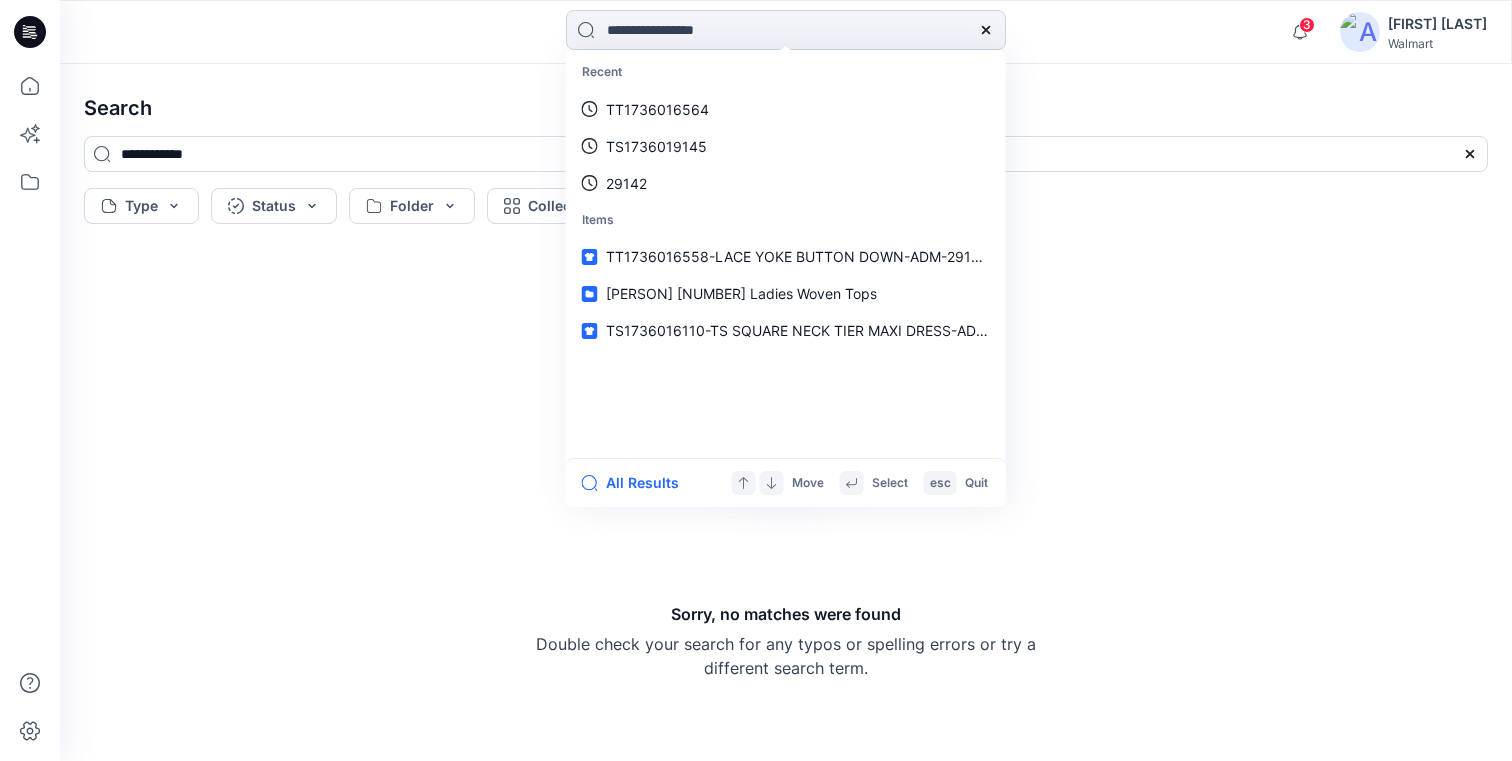 type on "******" 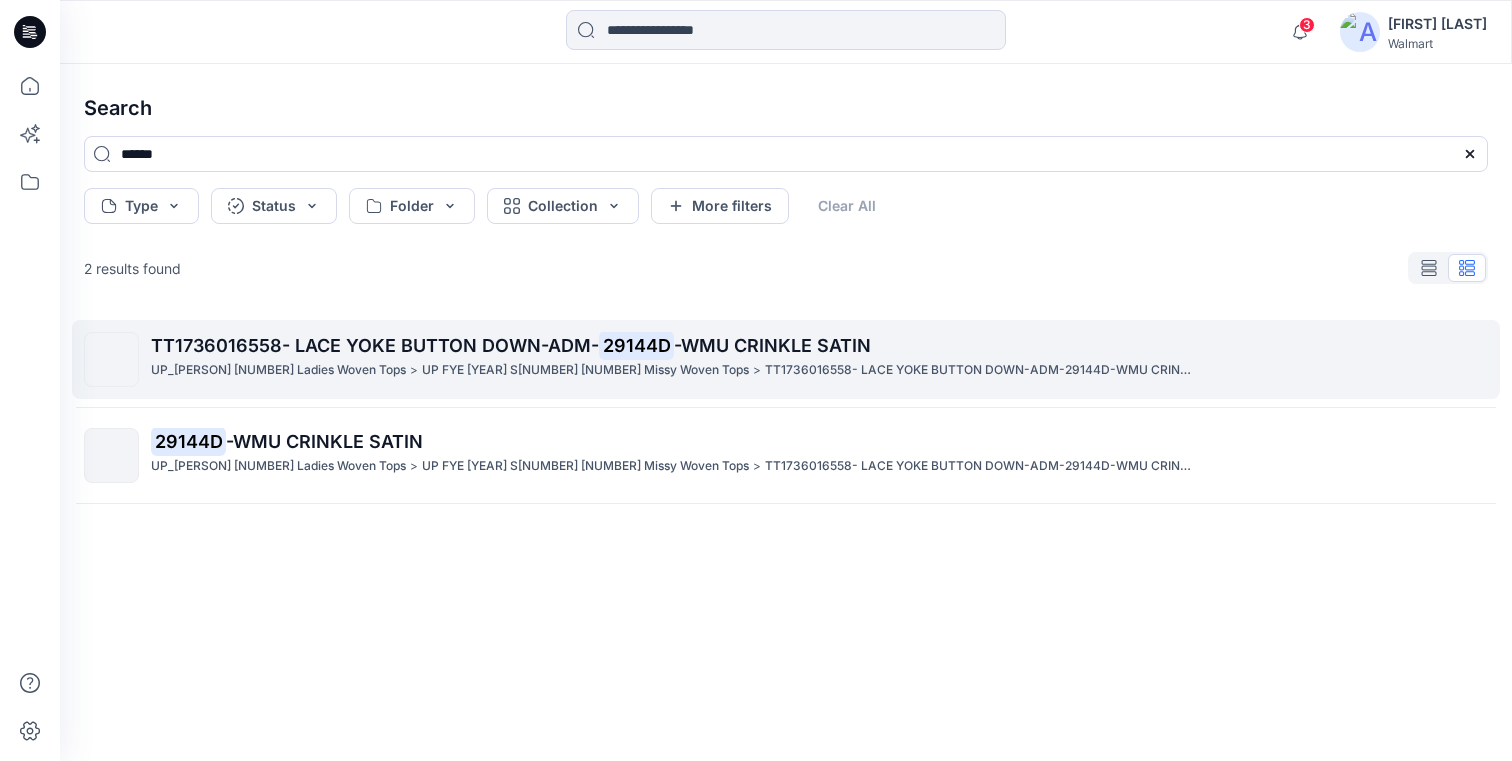 click on "TT1736016558- LACE YOKE BUTTON DOWN-ADM- 29144D -WMU CRINKLE SATIN UP_[PERSON] [NUMBER] Ladies Woven Tops > UP FYE [YEAR] S[NUMBER] [NUMBER] Missy Woven Tops > TT1736016558- LACE YOKE BUTTON DOWN-ADM-29144D-WMU CRINKLE SATIN" at bounding box center [819, 359] 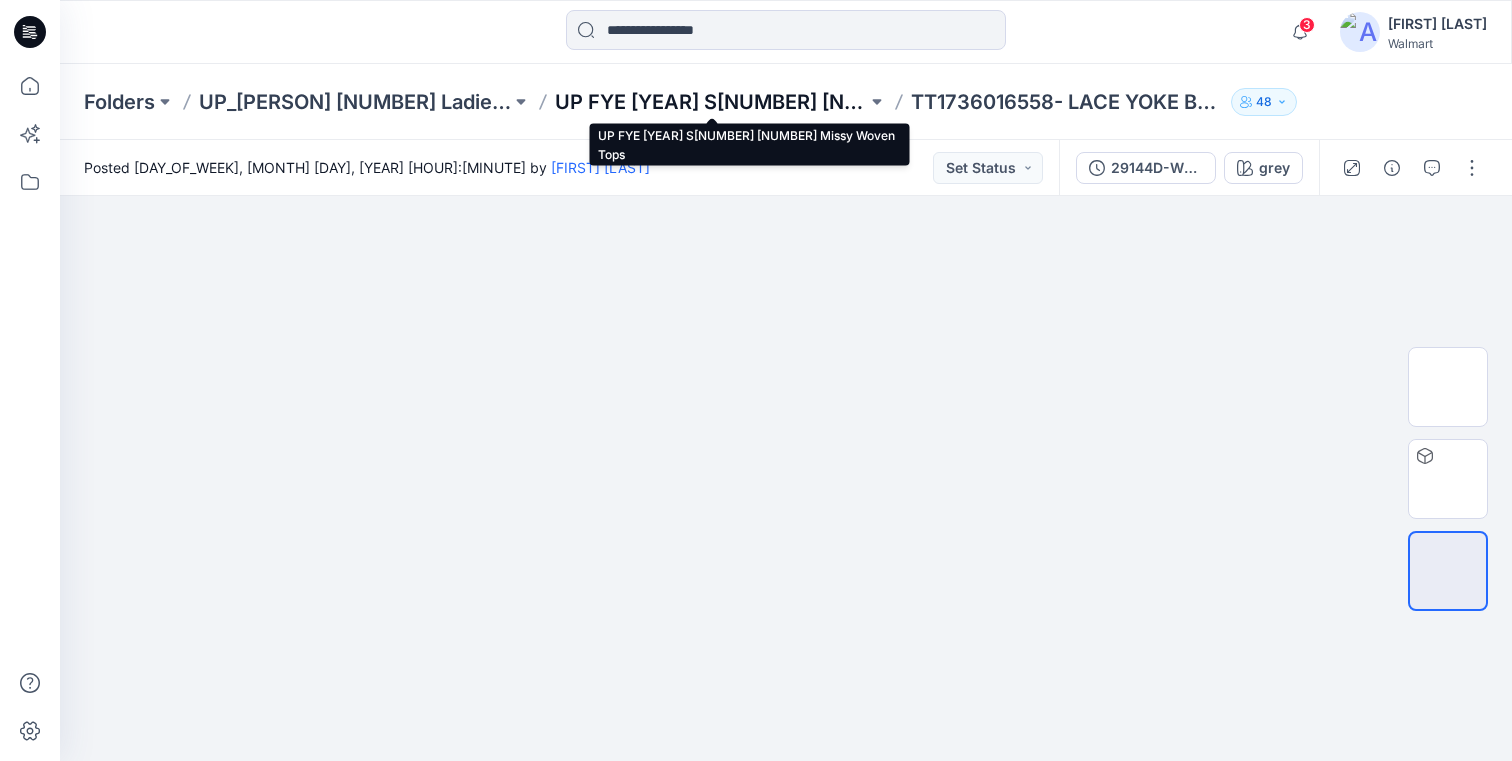 click on "UP FYE [YEAR] S[NUMBER] [NUMBER] Missy Woven Tops" at bounding box center [711, 102] 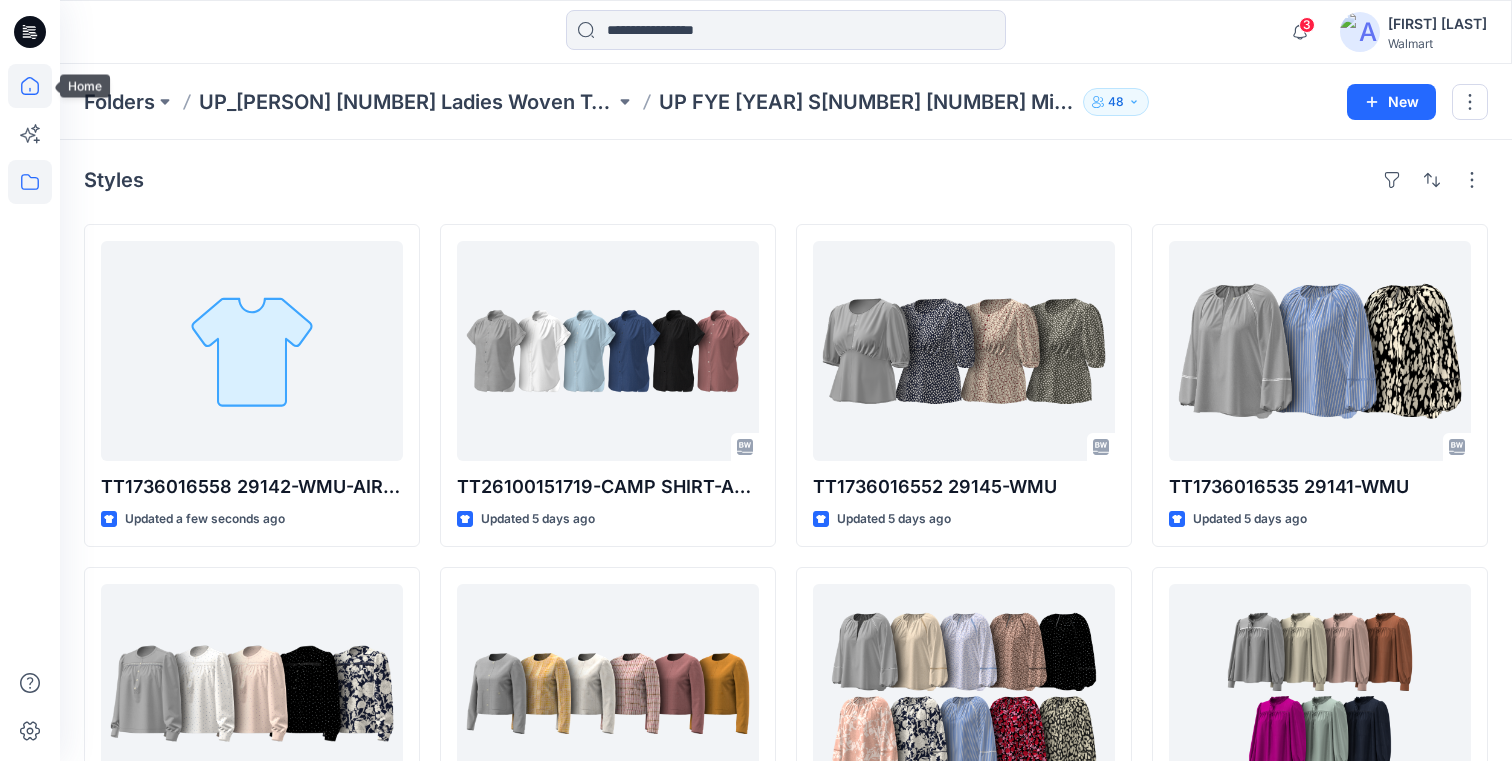 click 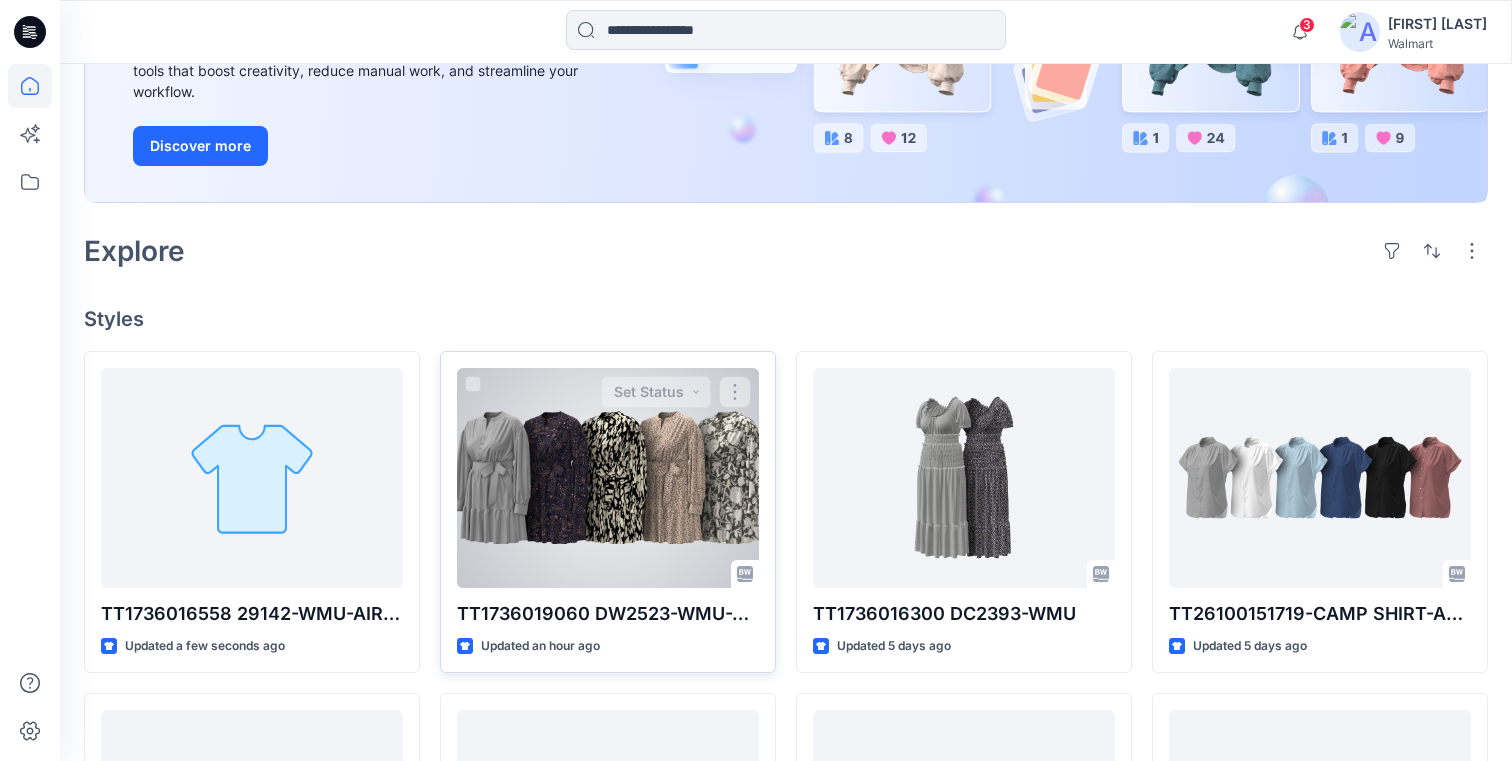 scroll, scrollTop: 401, scrollLeft: 0, axis: vertical 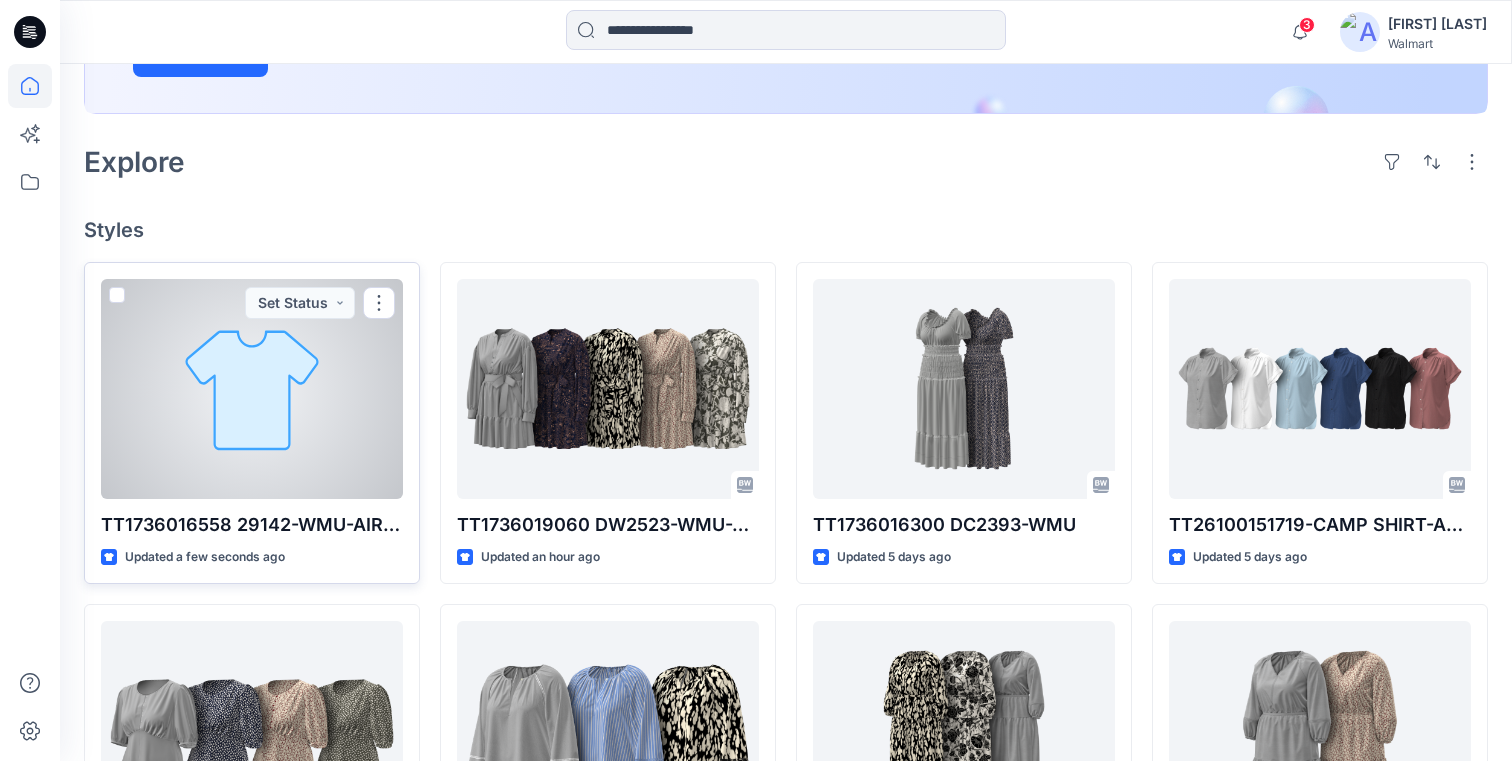 click at bounding box center (252, 389) 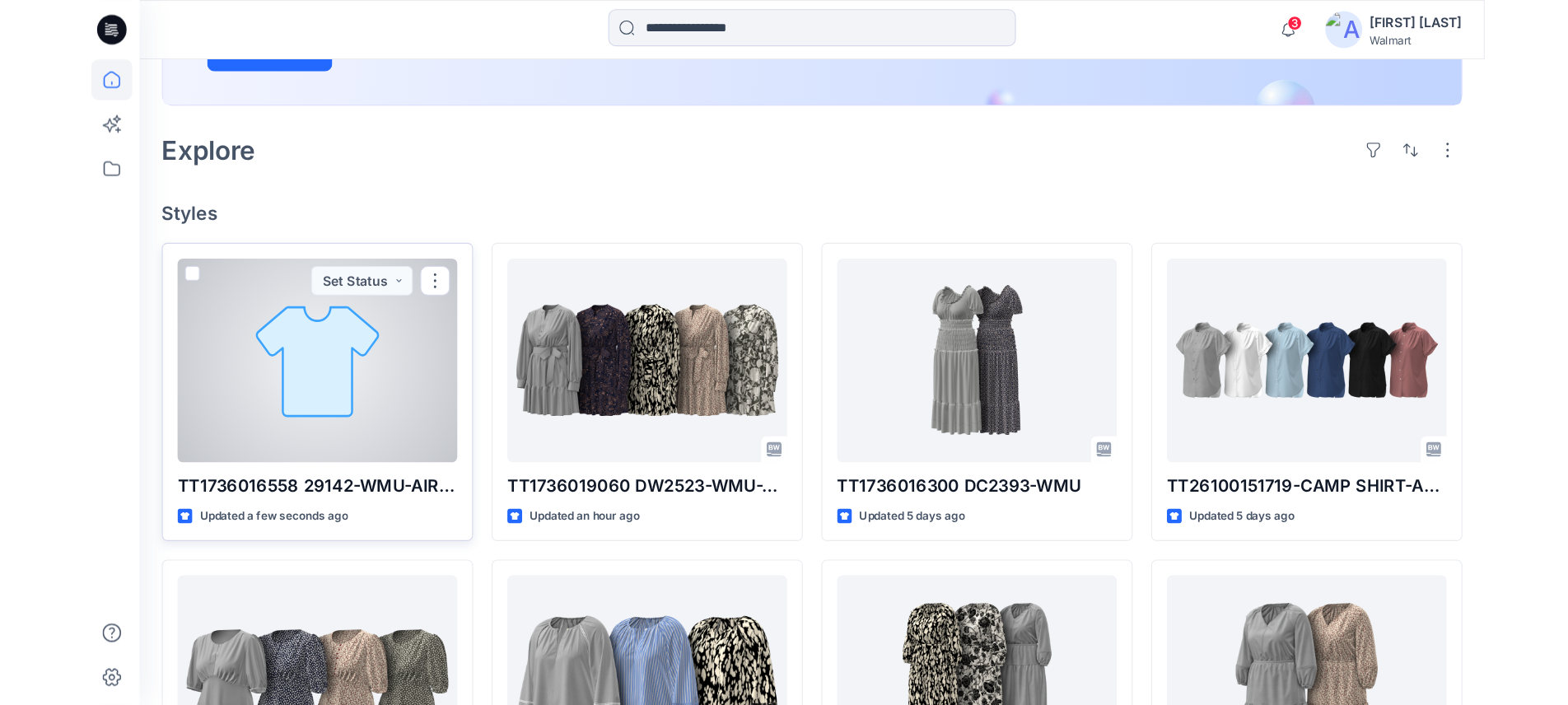 scroll, scrollTop: 0, scrollLeft: 0, axis: both 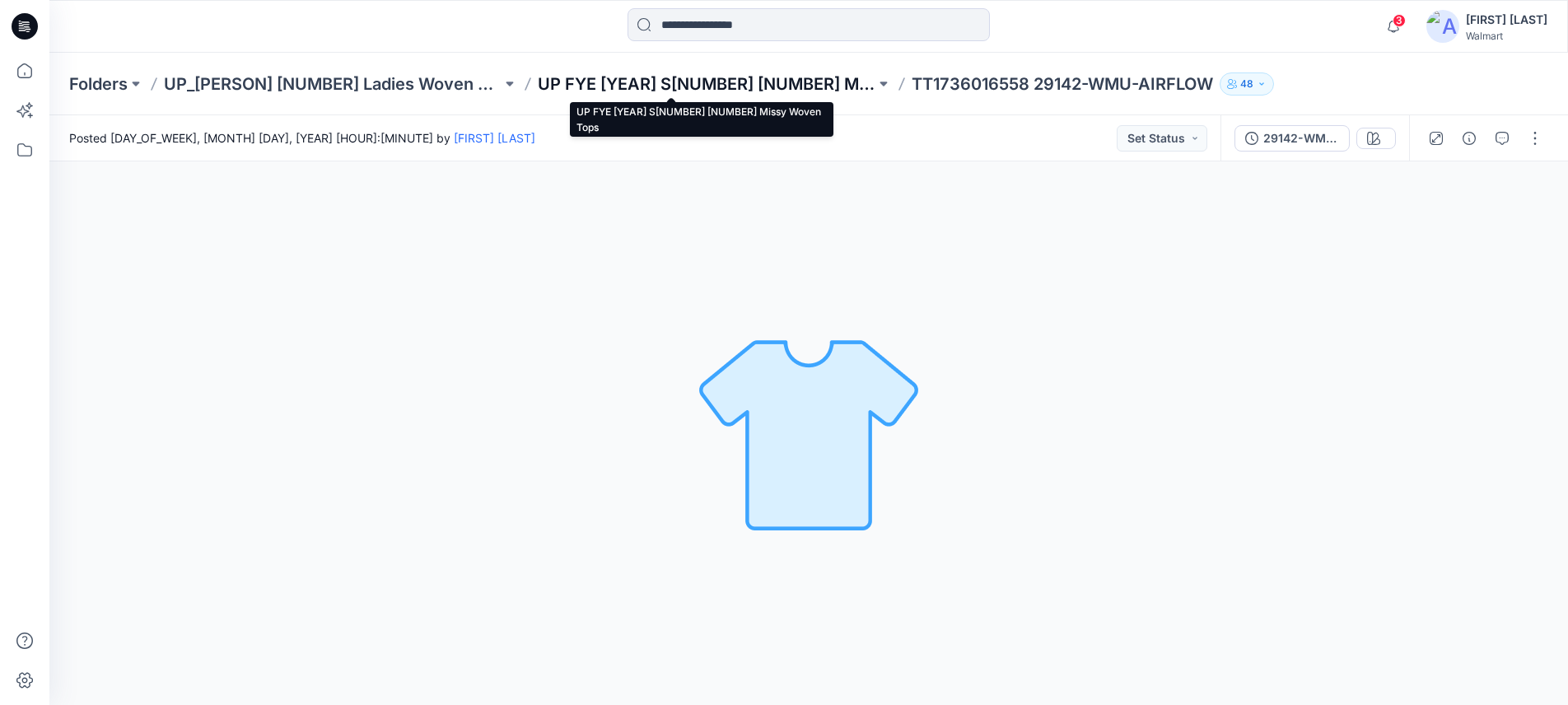click on "UP FYE [YEAR] S[NUMBER] [NUMBER] Missy Woven Tops" at bounding box center (707, 84) 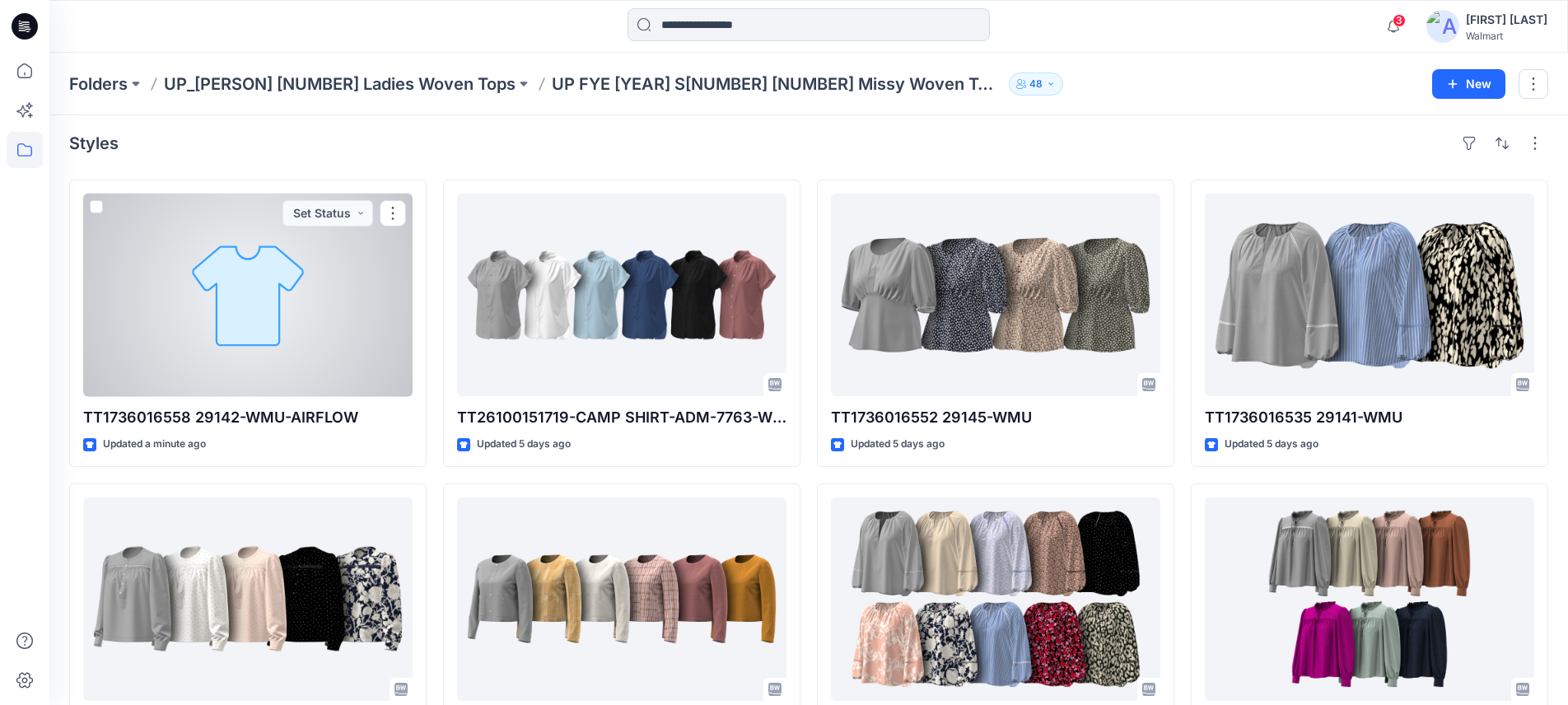 click at bounding box center [248, 295] 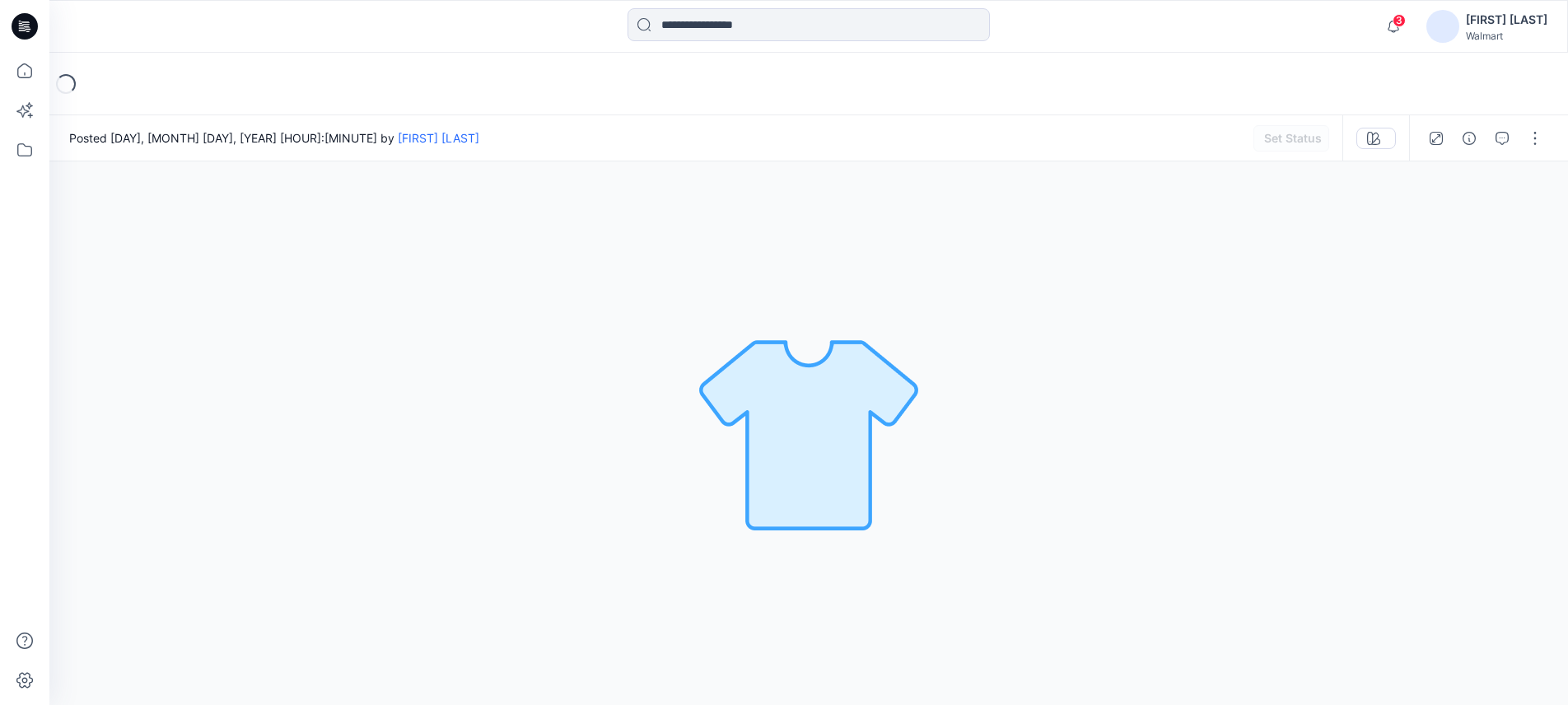 scroll, scrollTop: 0, scrollLeft: 0, axis: both 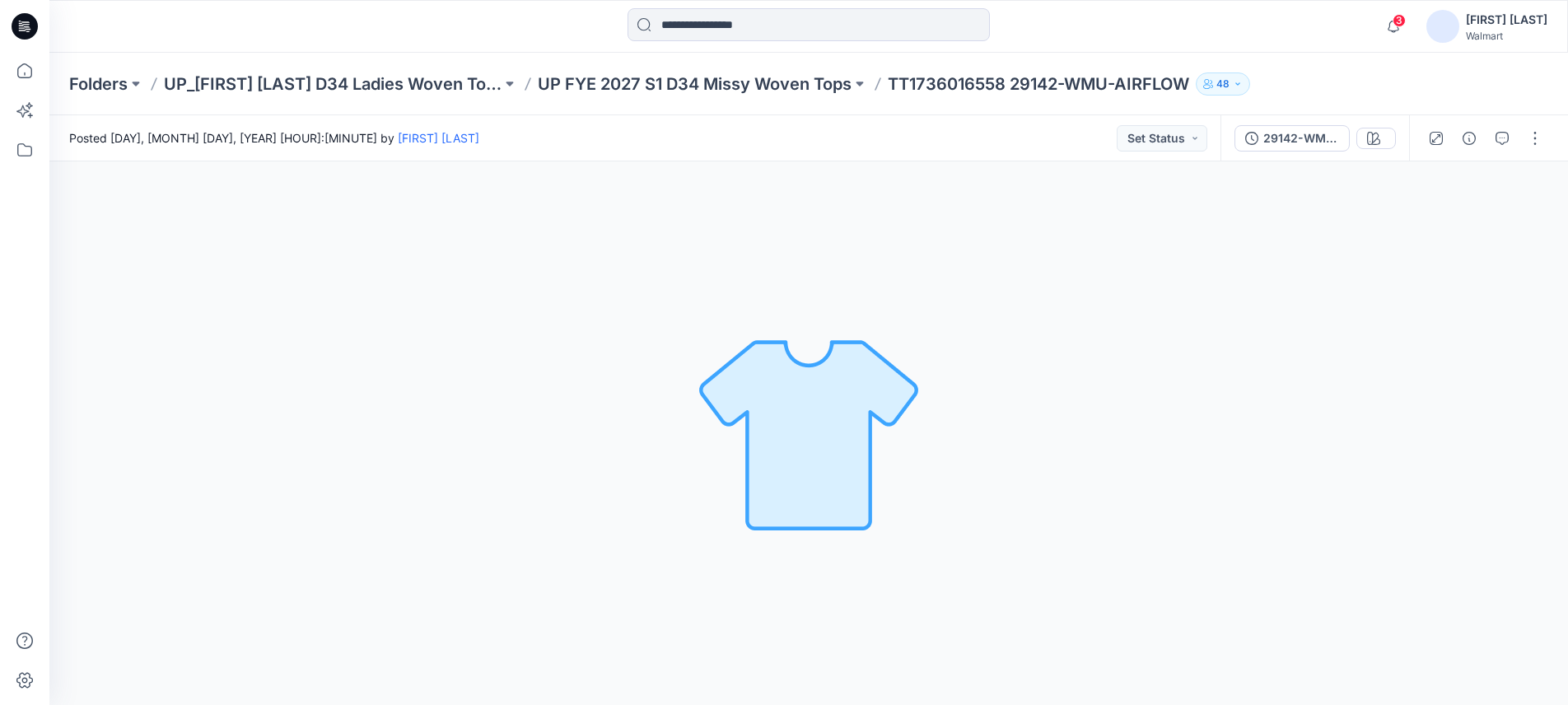 click on "TT1736016558 29142-WMU-AIRFLOW" at bounding box center [1038, 84] 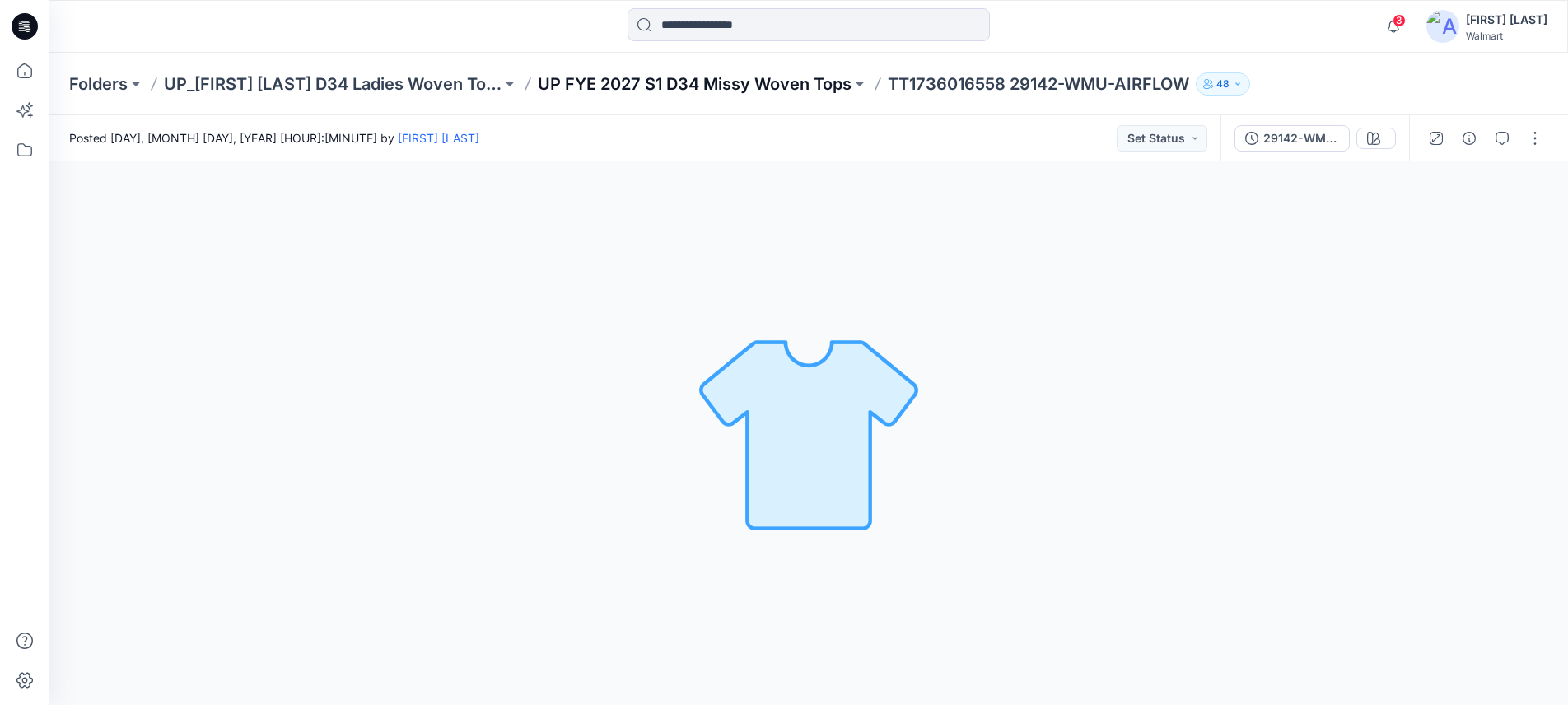 click on "UP FYE [YEAR] S[NUMBER] [NUMBER] Missy Woven Tops" at bounding box center [694, 84] 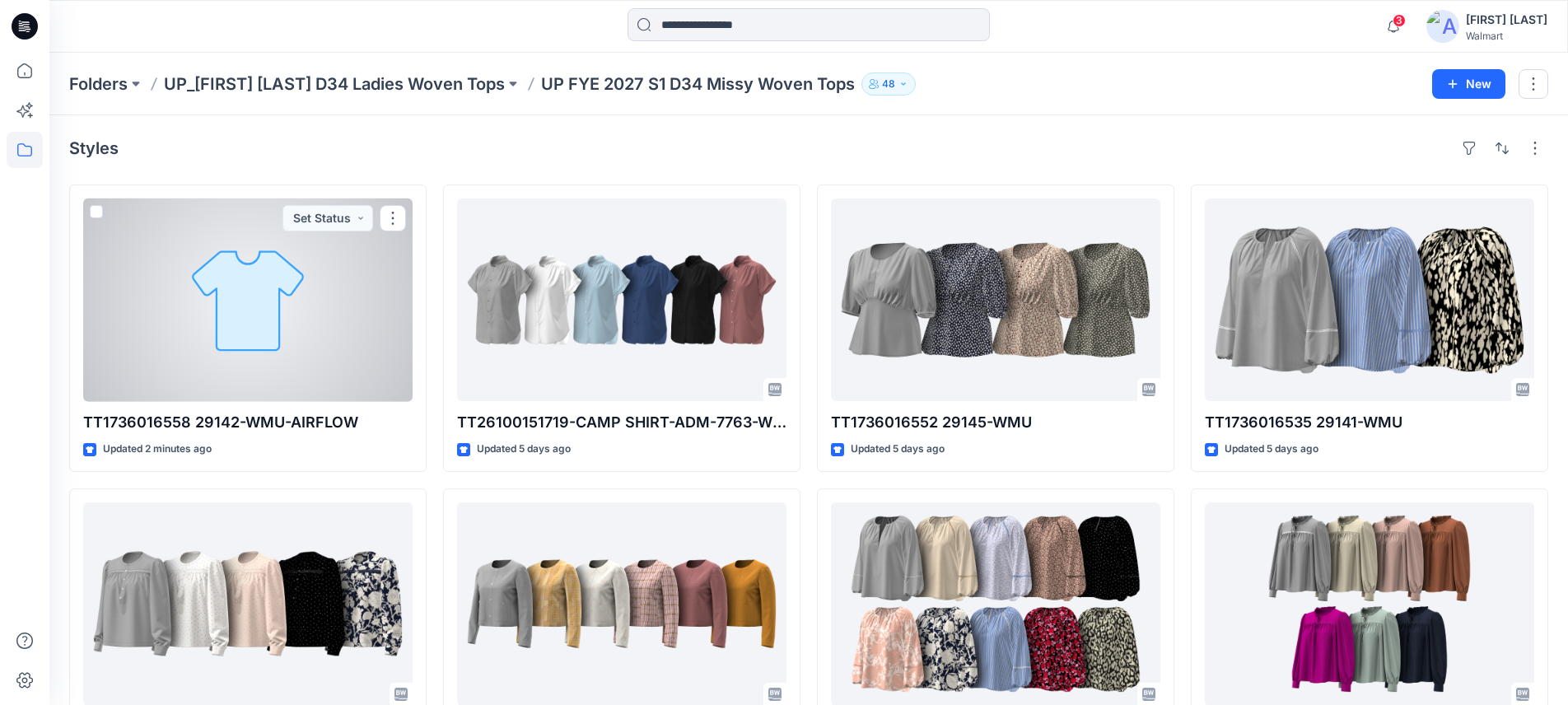 click at bounding box center (248, 300) 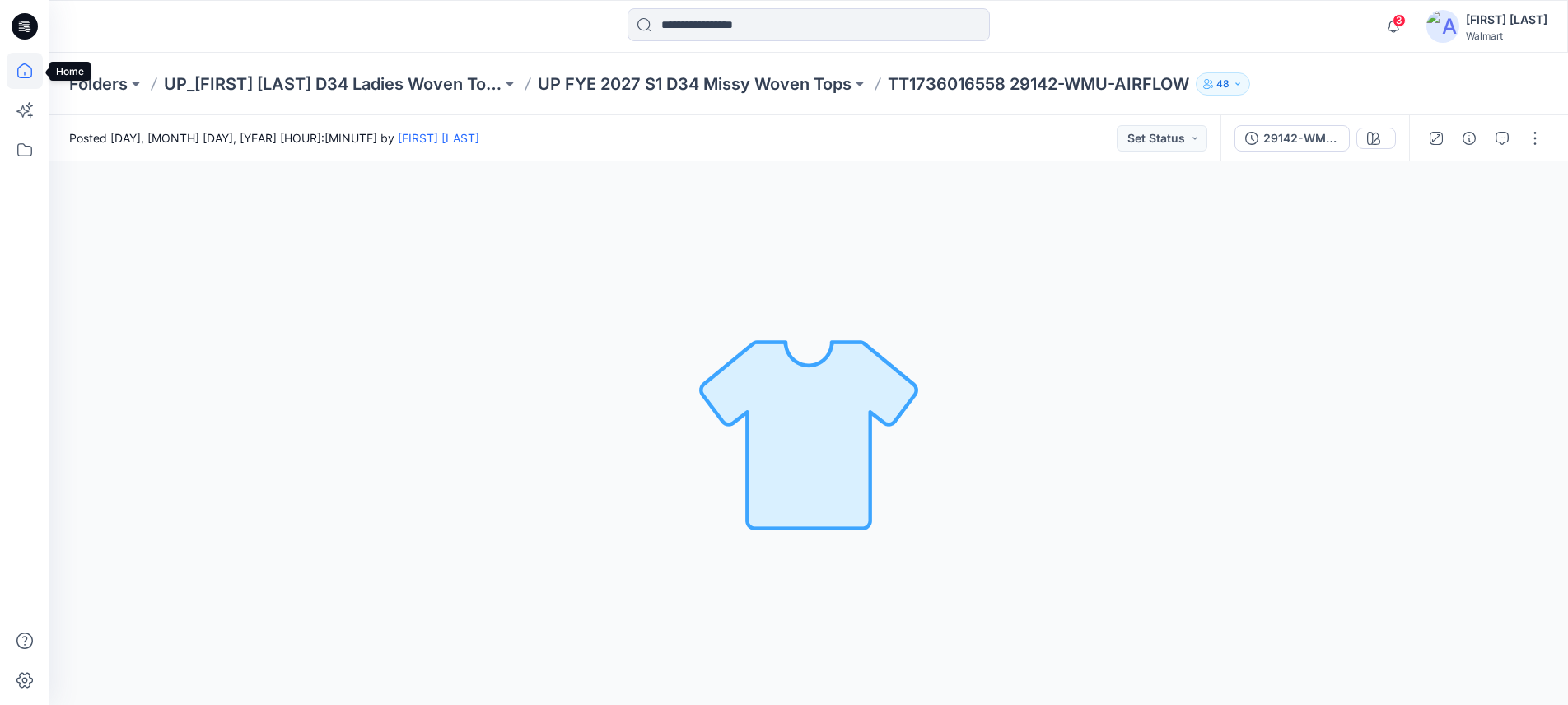 click 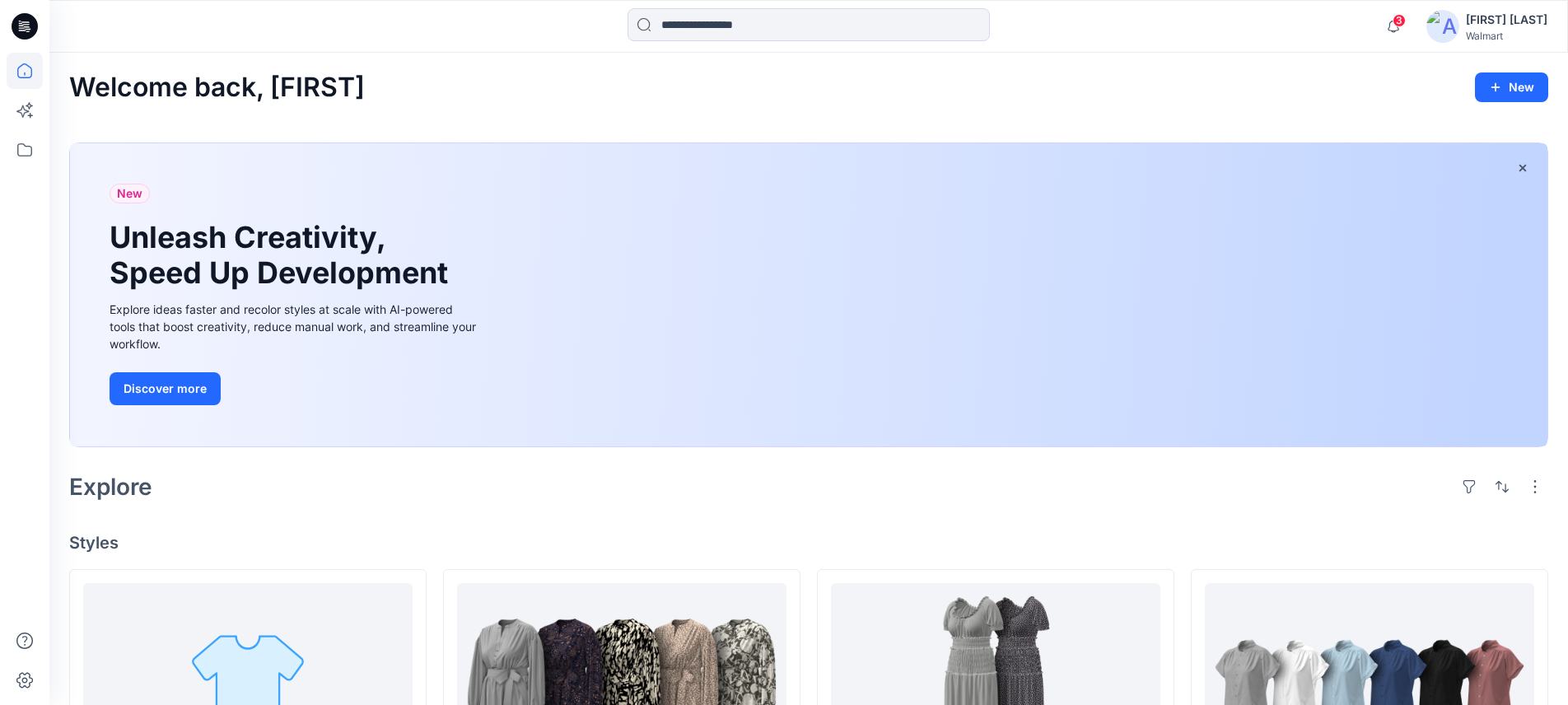 scroll, scrollTop: 216, scrollLeft: 0, axis: vertical 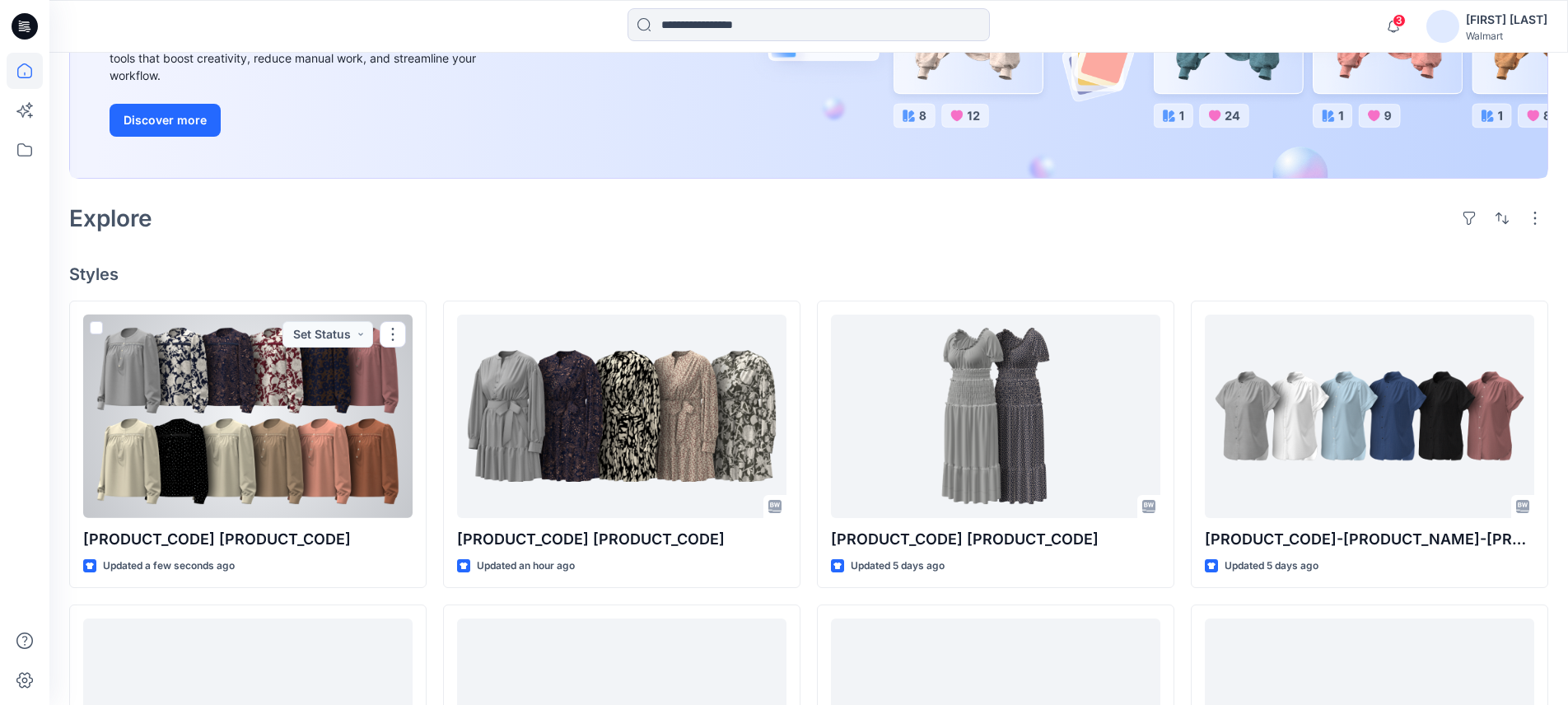 click at bounding box center (248, 416) 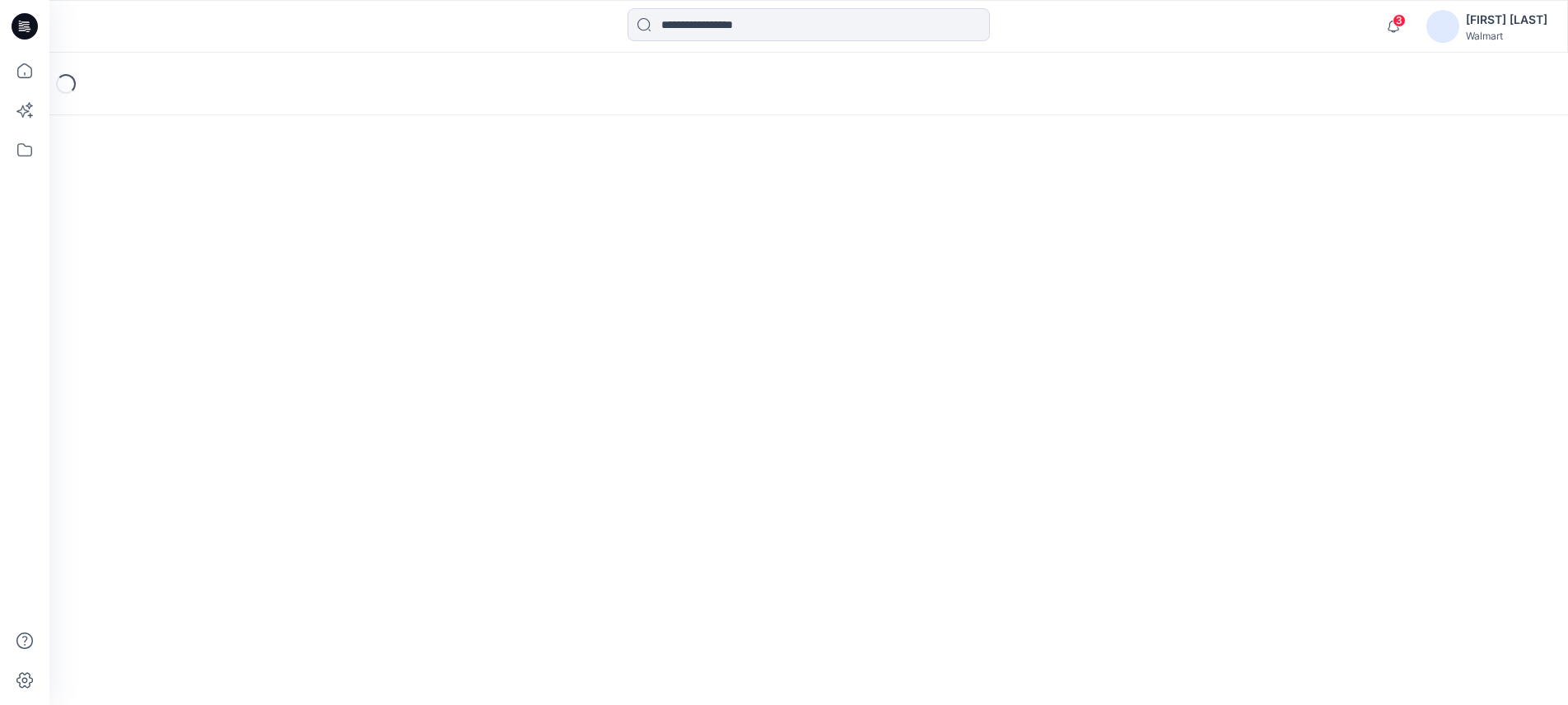 scroll, scrollTop: 0, scrollLeft: 0, axis: both 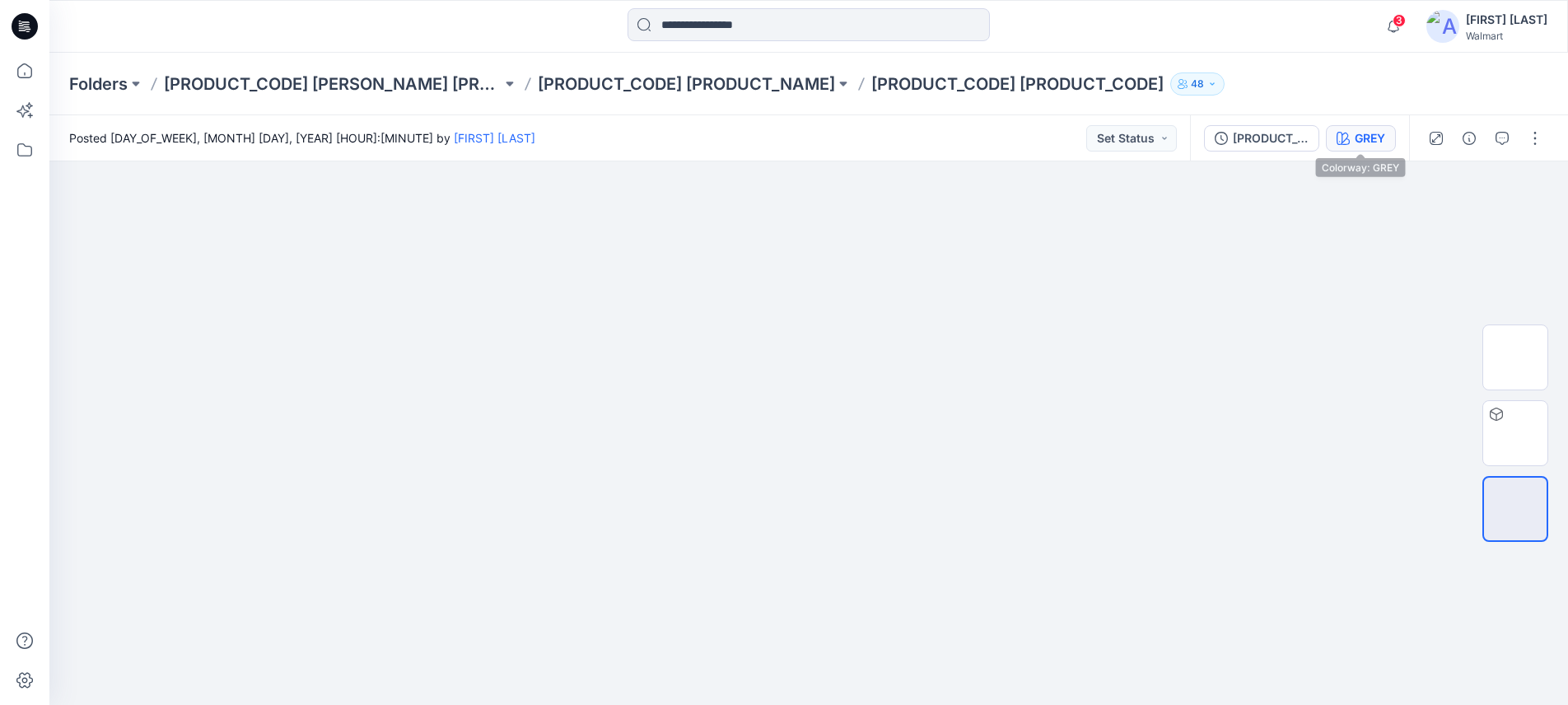 click on "GREY" at bounding box center [1360, 138] 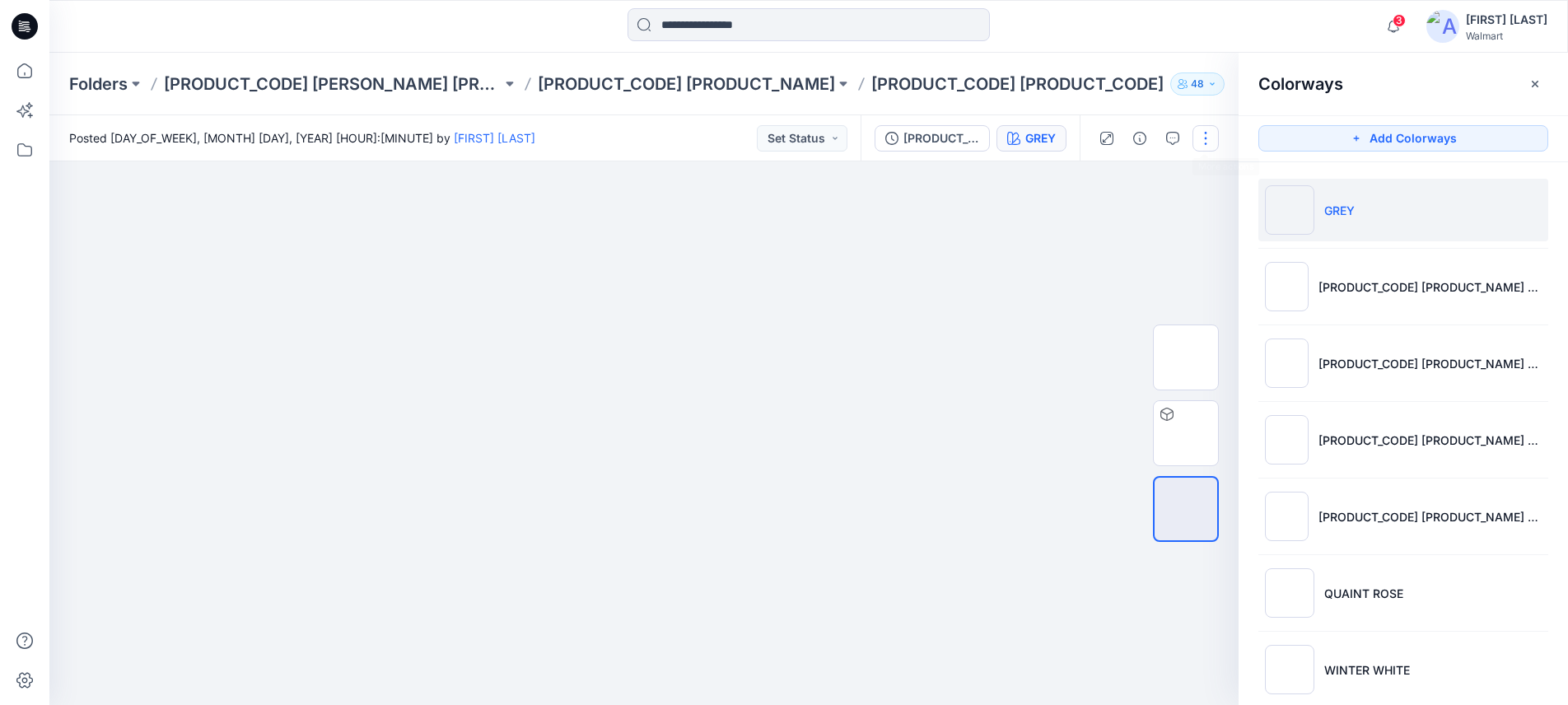 click at bounding box center [1206, 138] 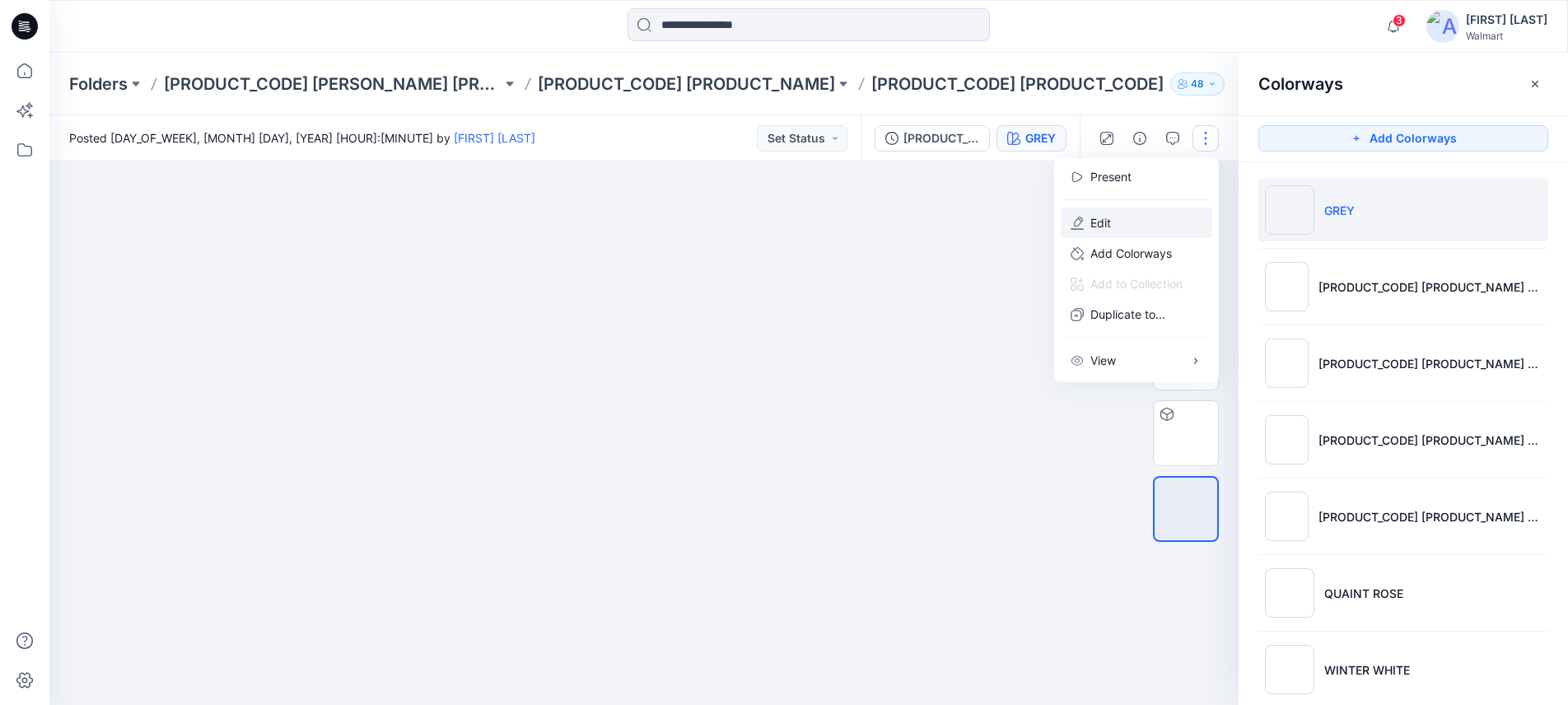 click on "Edit" at bounding box center [1136, 222] 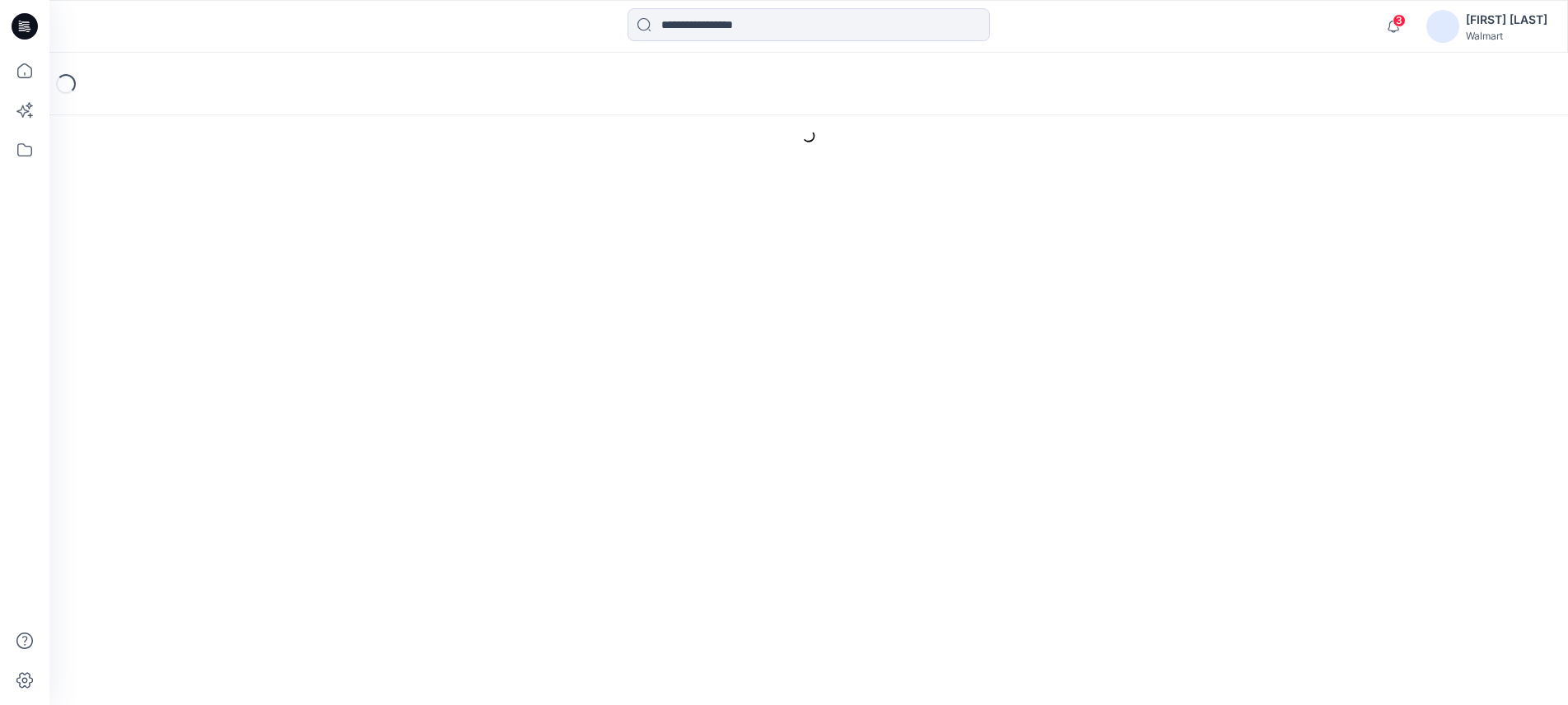 scroll, scrollTop: 0, scrollLeft: 0, axis: both 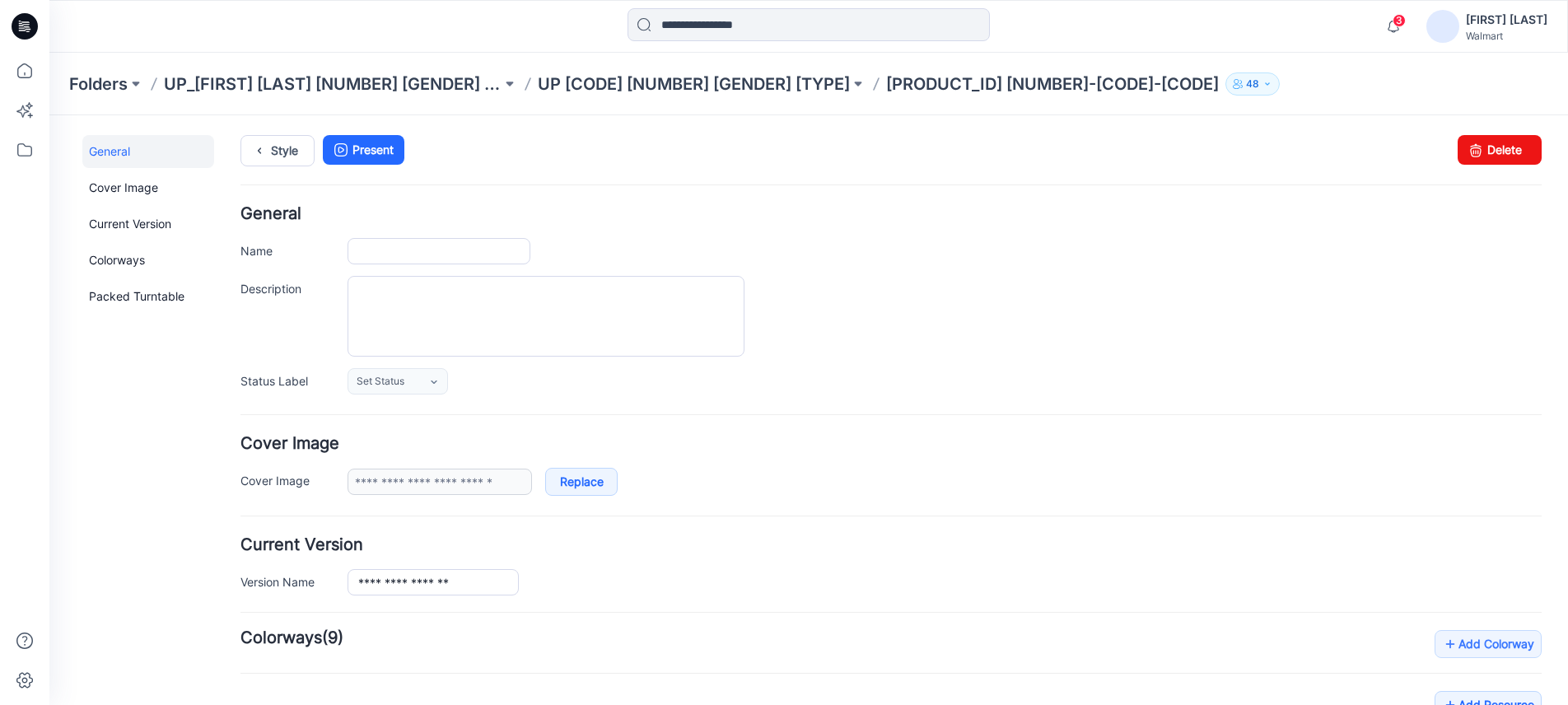 type on "**********" 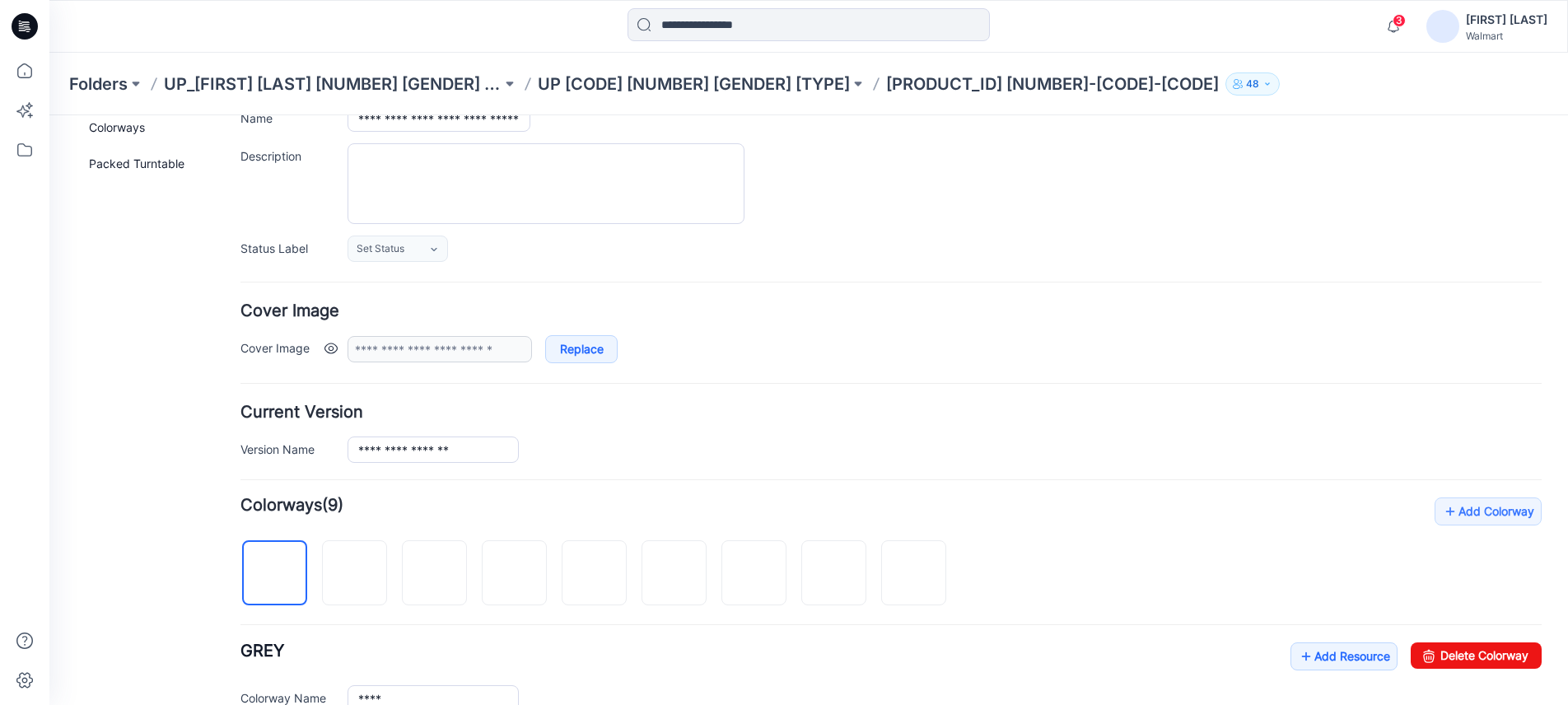 scroll, scrollTop: 357, scrollLeft: 0, axis: vertical 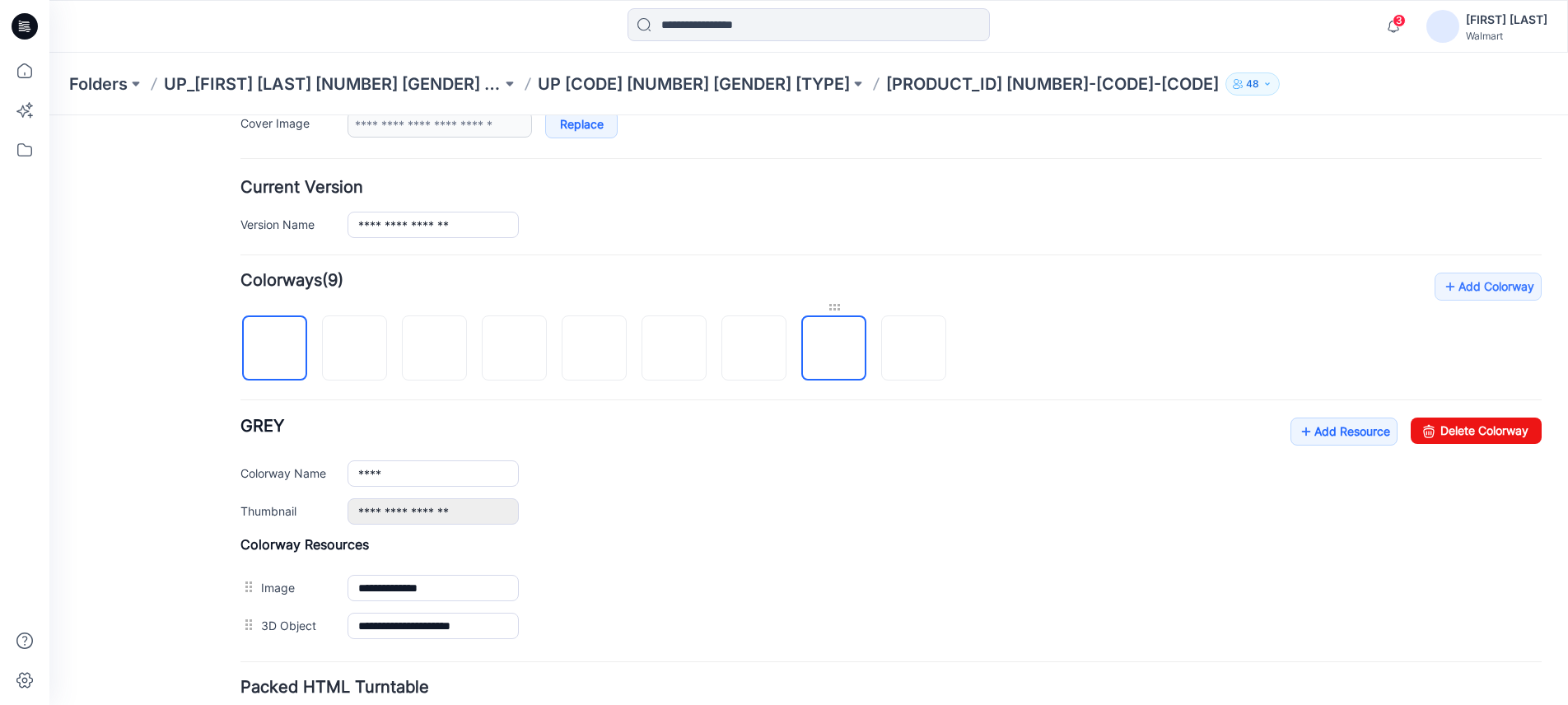 click at bounding box center [833, 307] 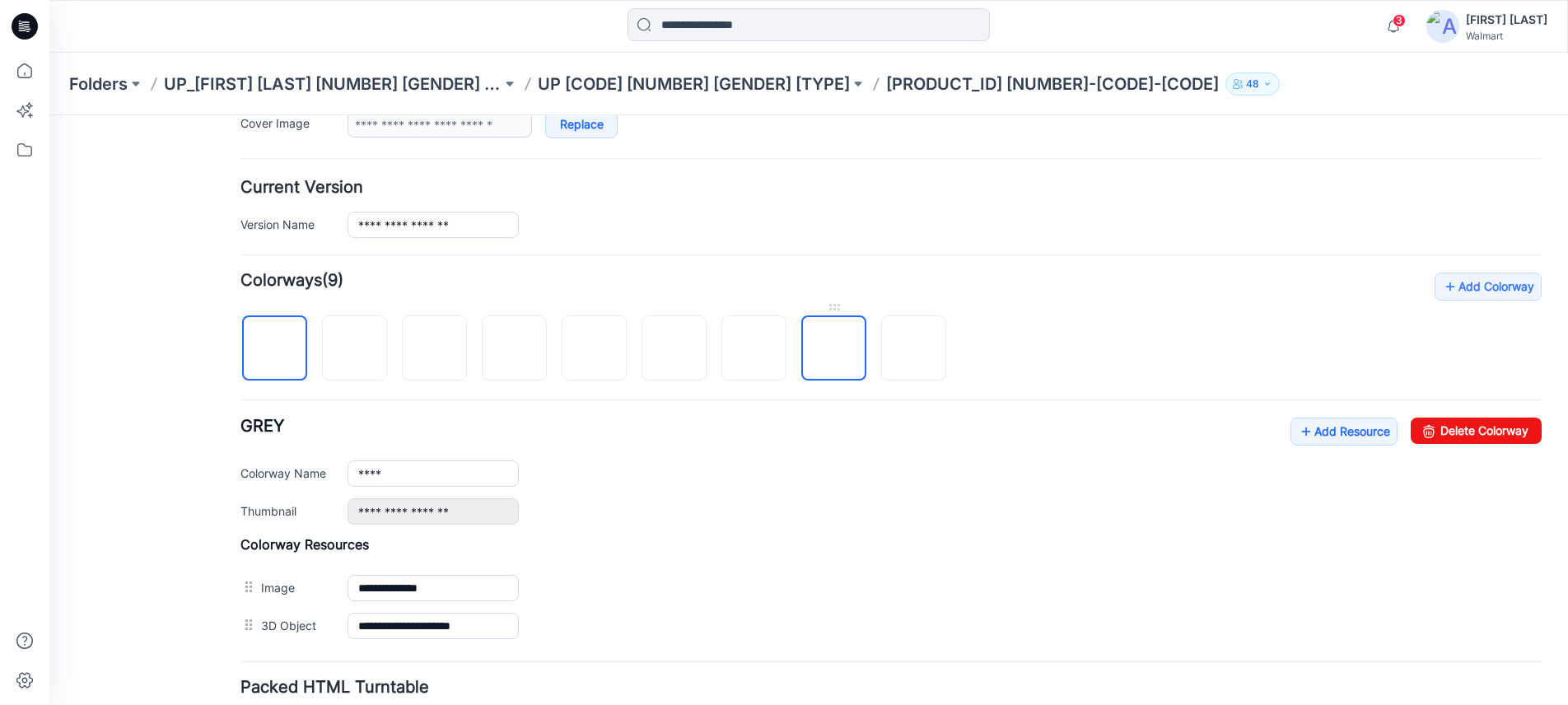 click at bounding box center [834, 349] 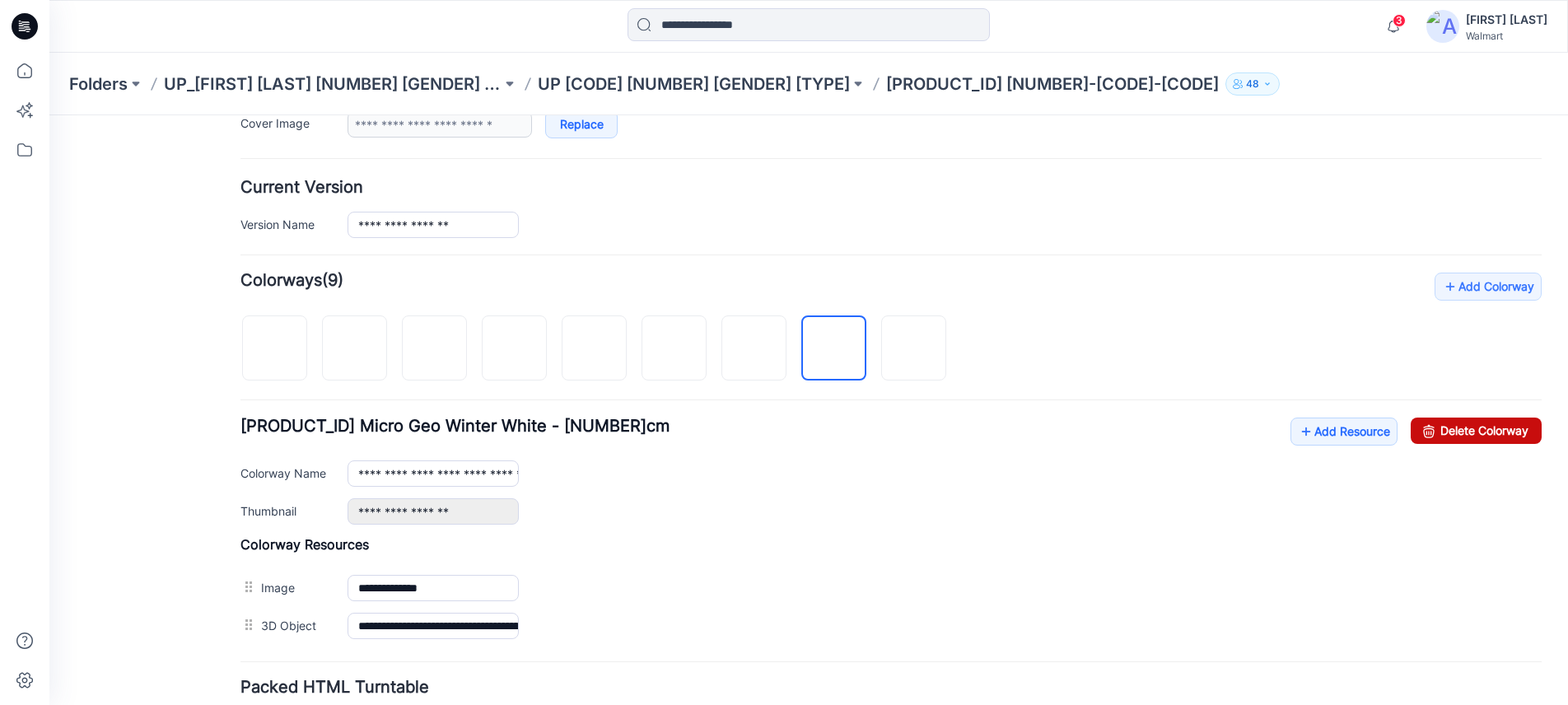 click on "Delete Colorway" at bounding box center [1476, 431] 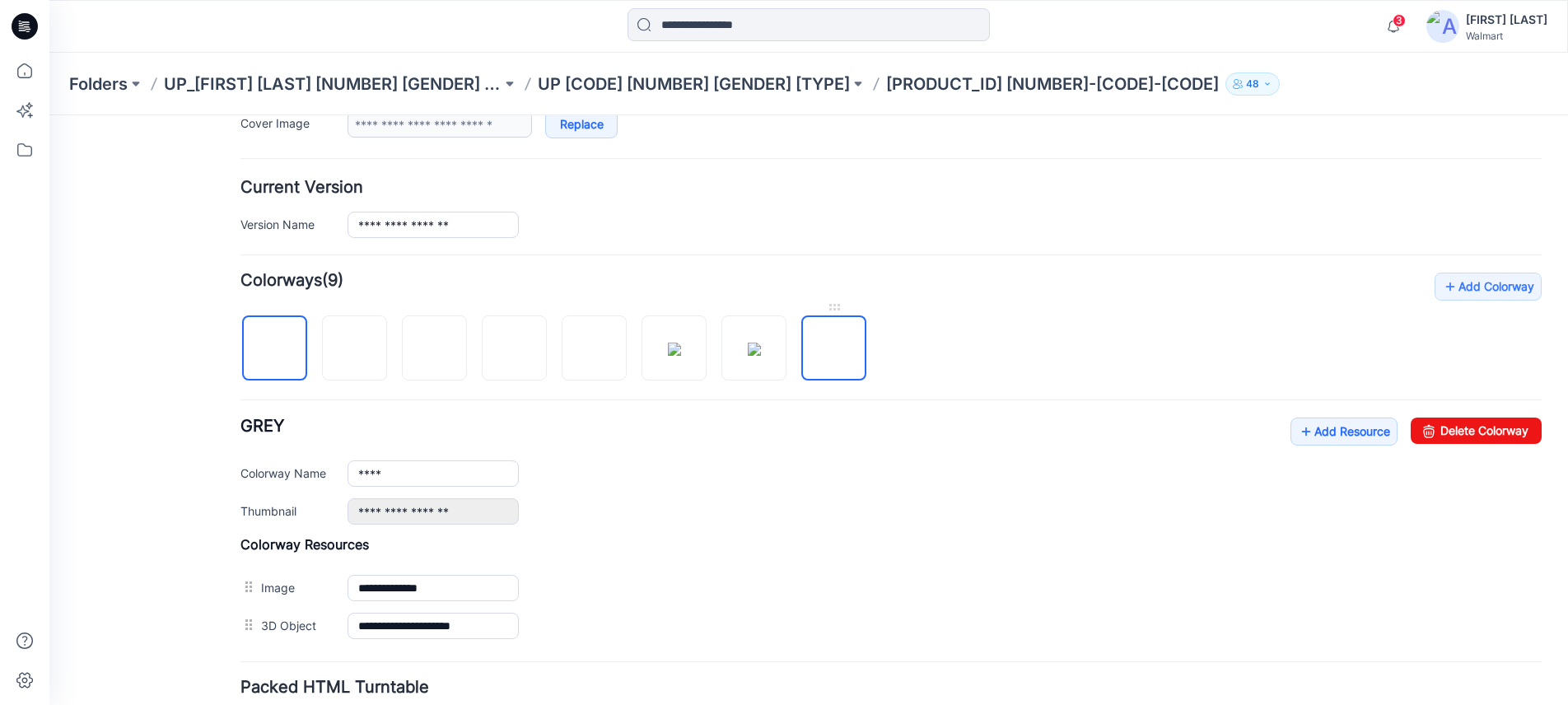 click at bounding box center (834, 349) 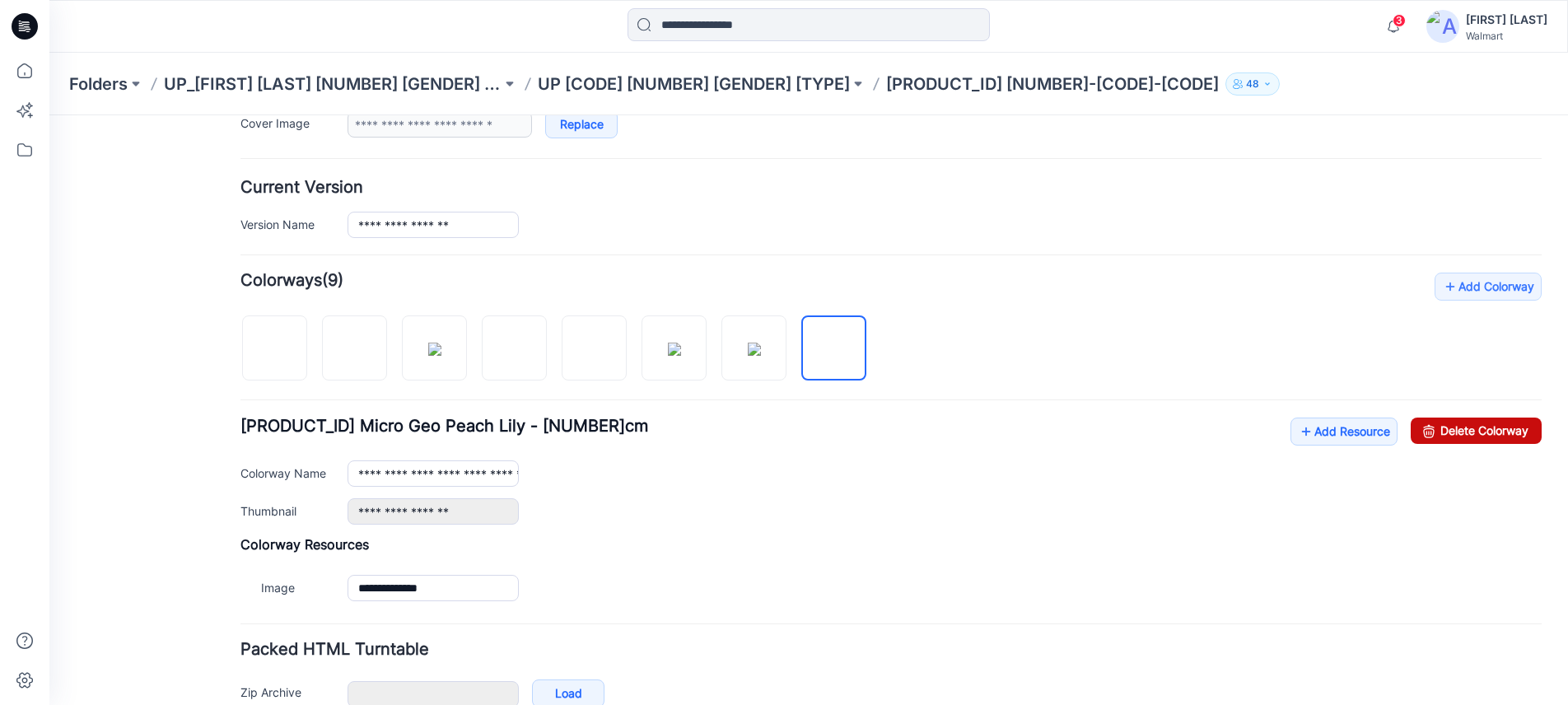 click on "Delete Colorway" at bounding box center (1476, 431) 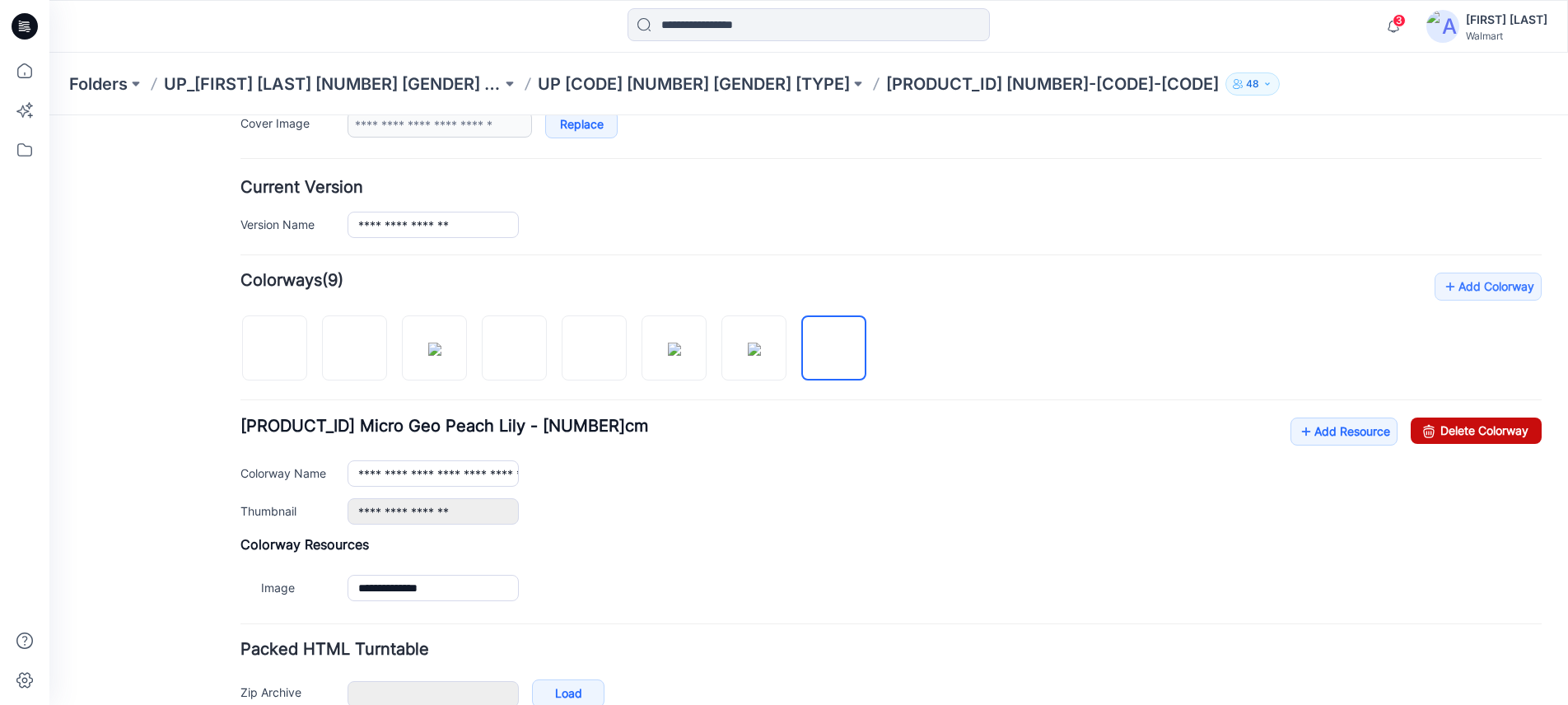 scroll, scrollTop: 357, scrollLeft: 0, axis: vertical 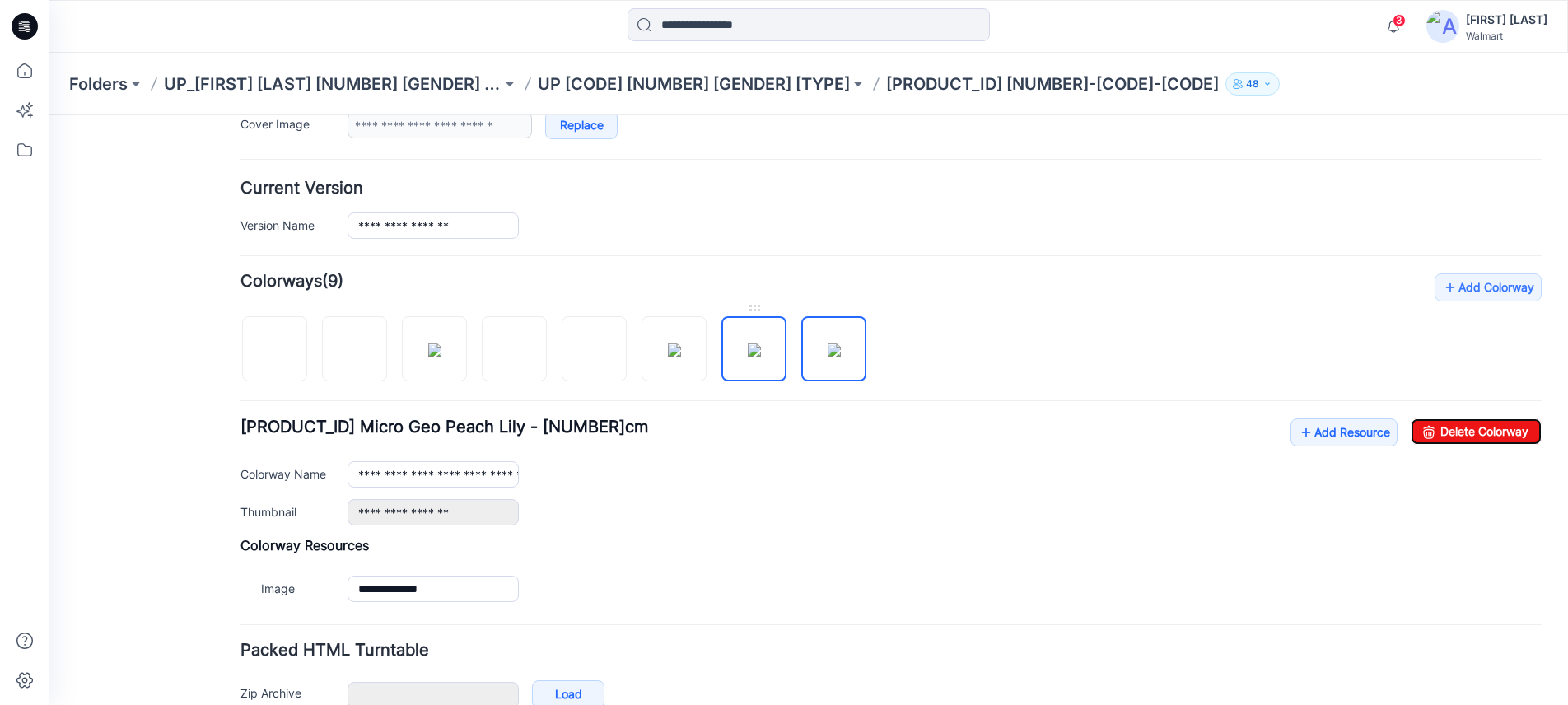 type on "****" 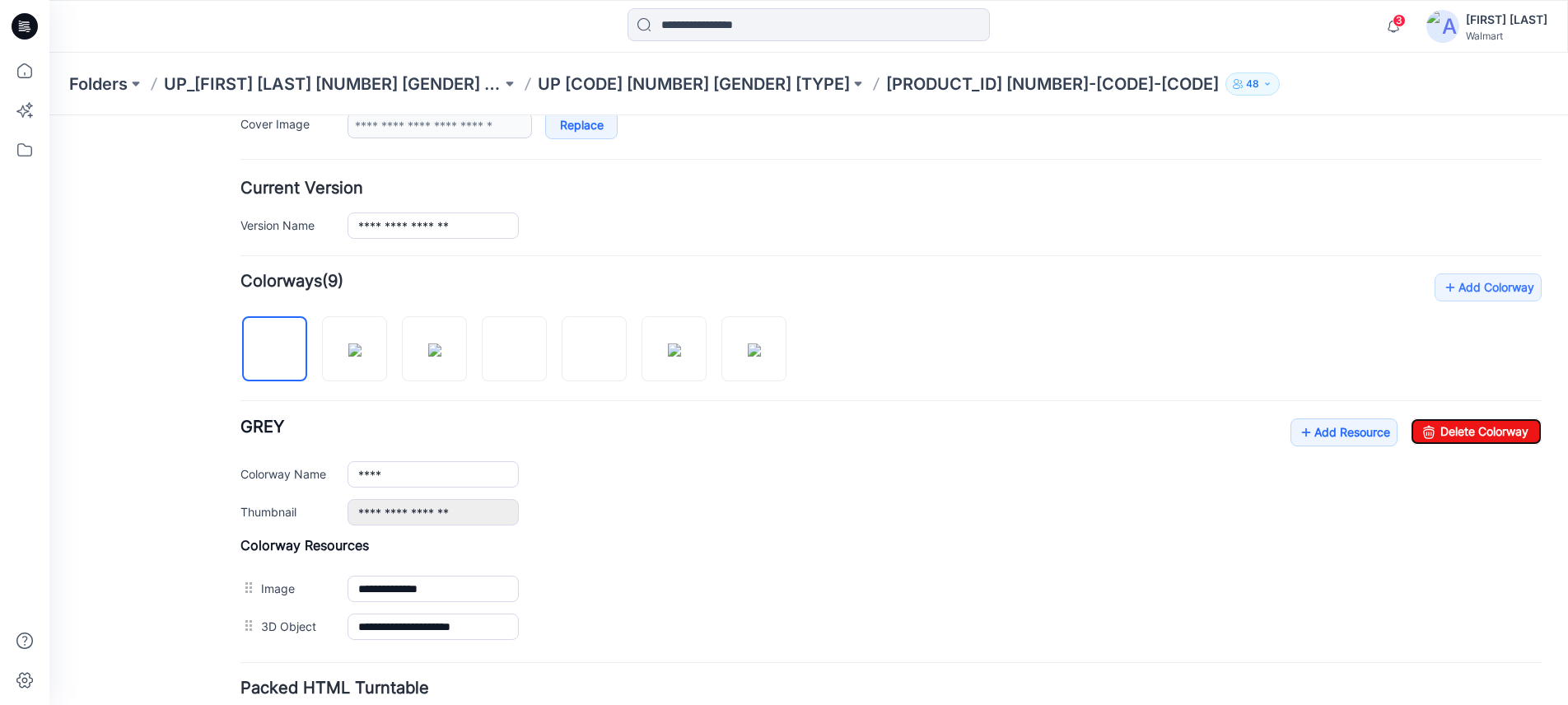 scroll, scrollTop: 0, scrollLeft: 0, axis: both 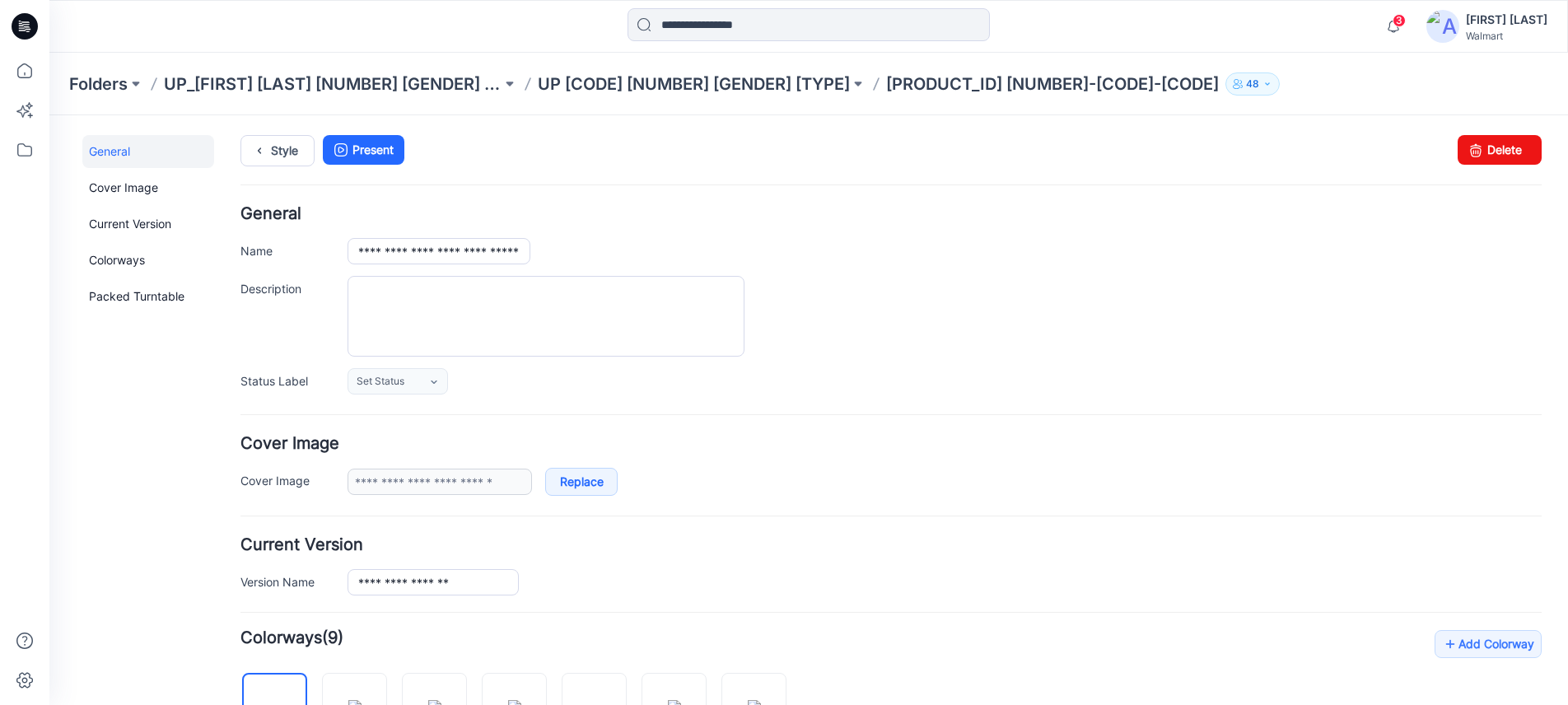 click 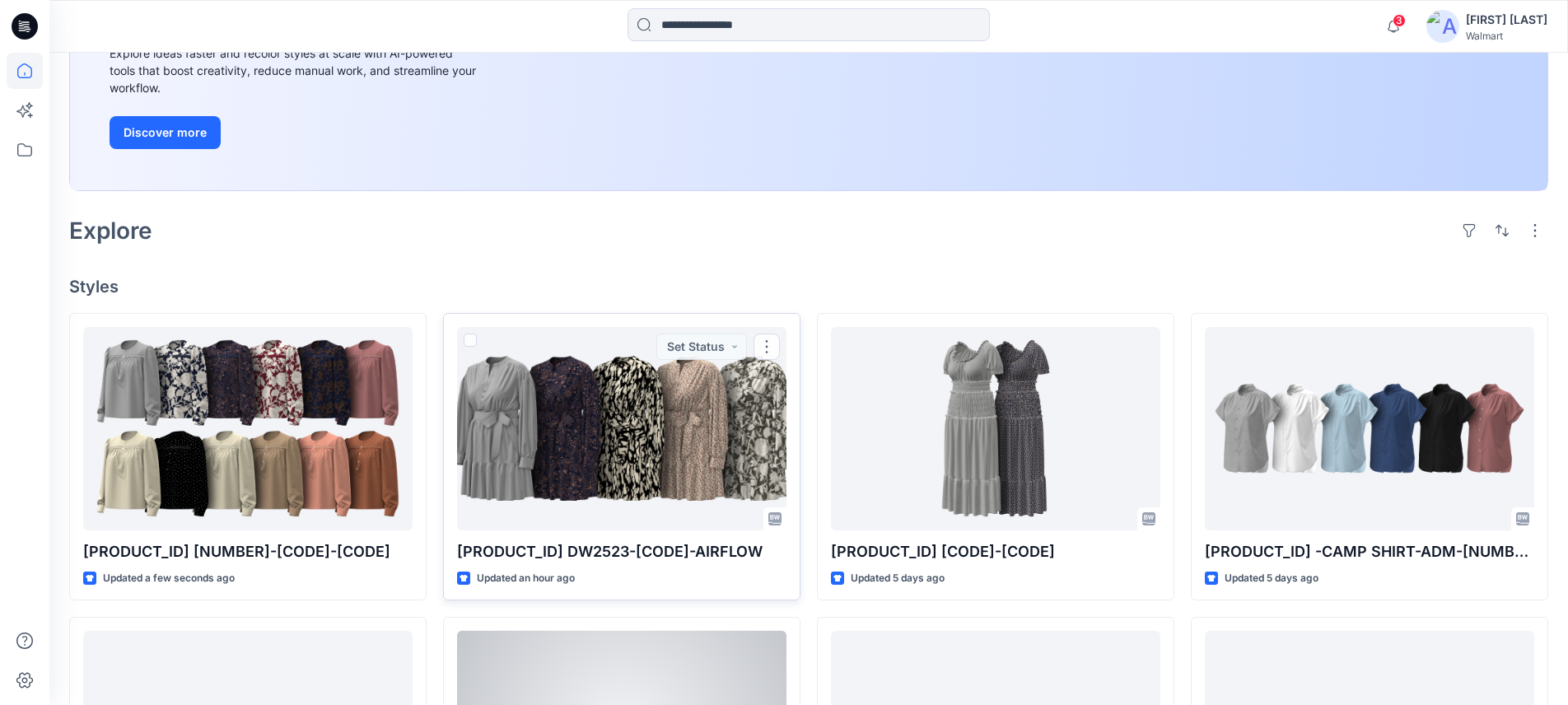 scroll, scrollTop: 438, scrollLeft: 0, axis: vertical 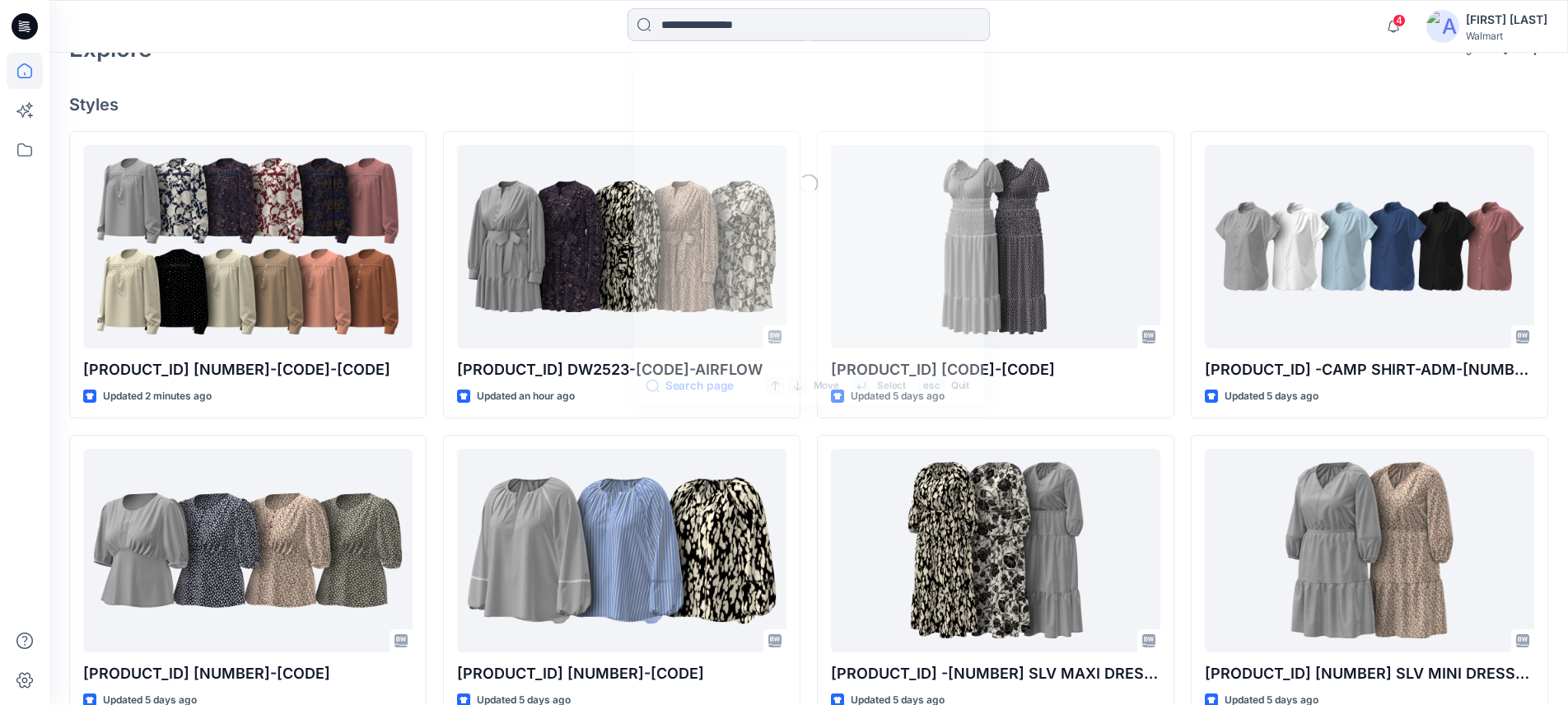 click at bounding box center [809, 25] 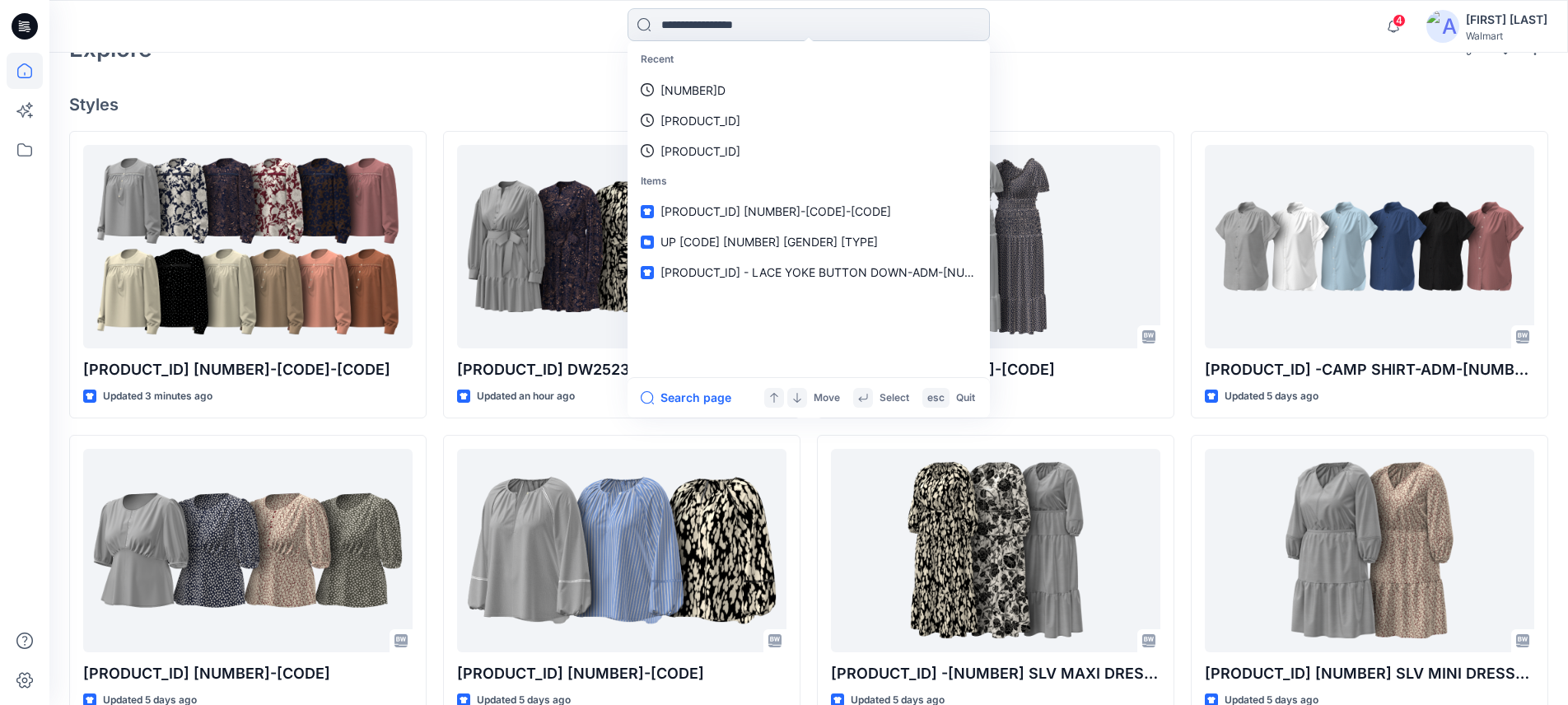 paste on "**********" 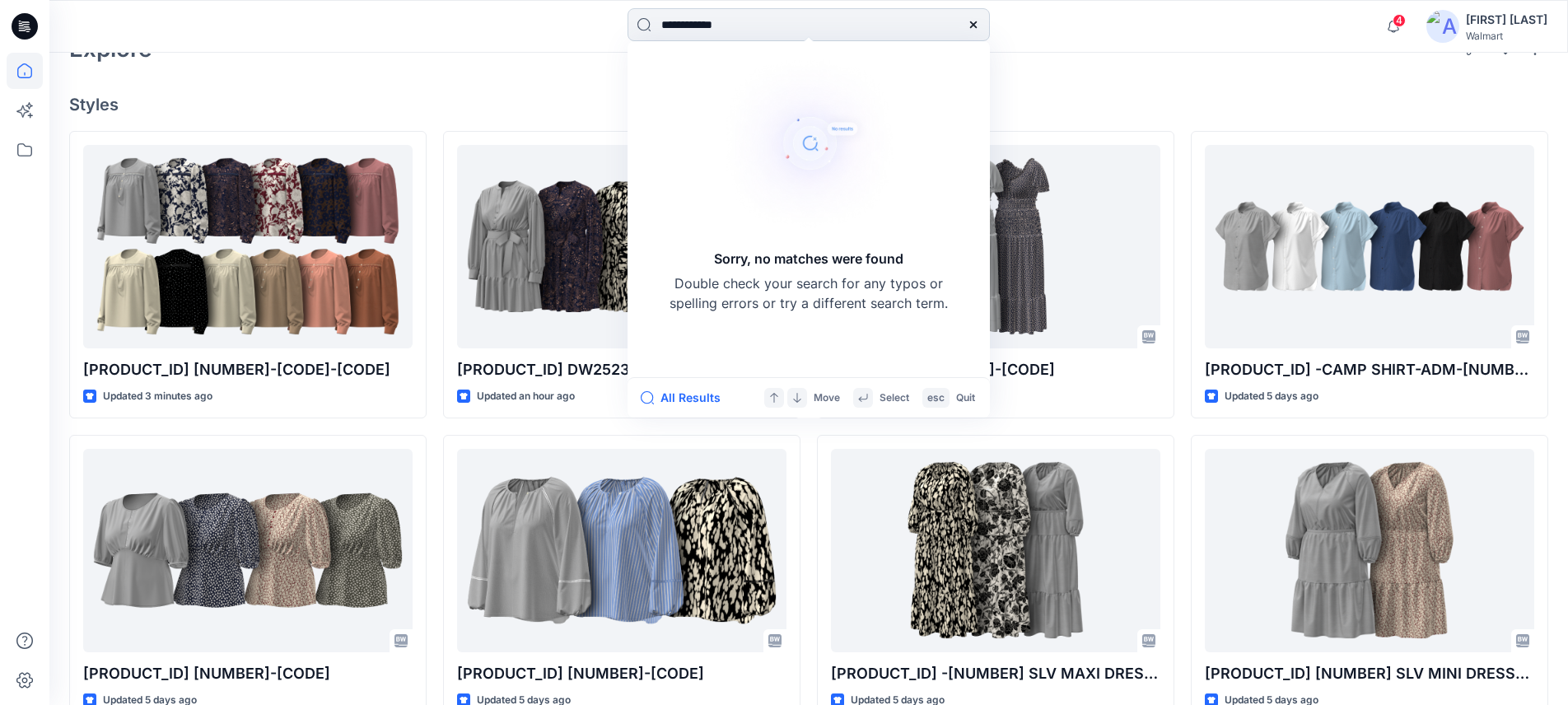 click on "**********" at bounding box center [809, 25] 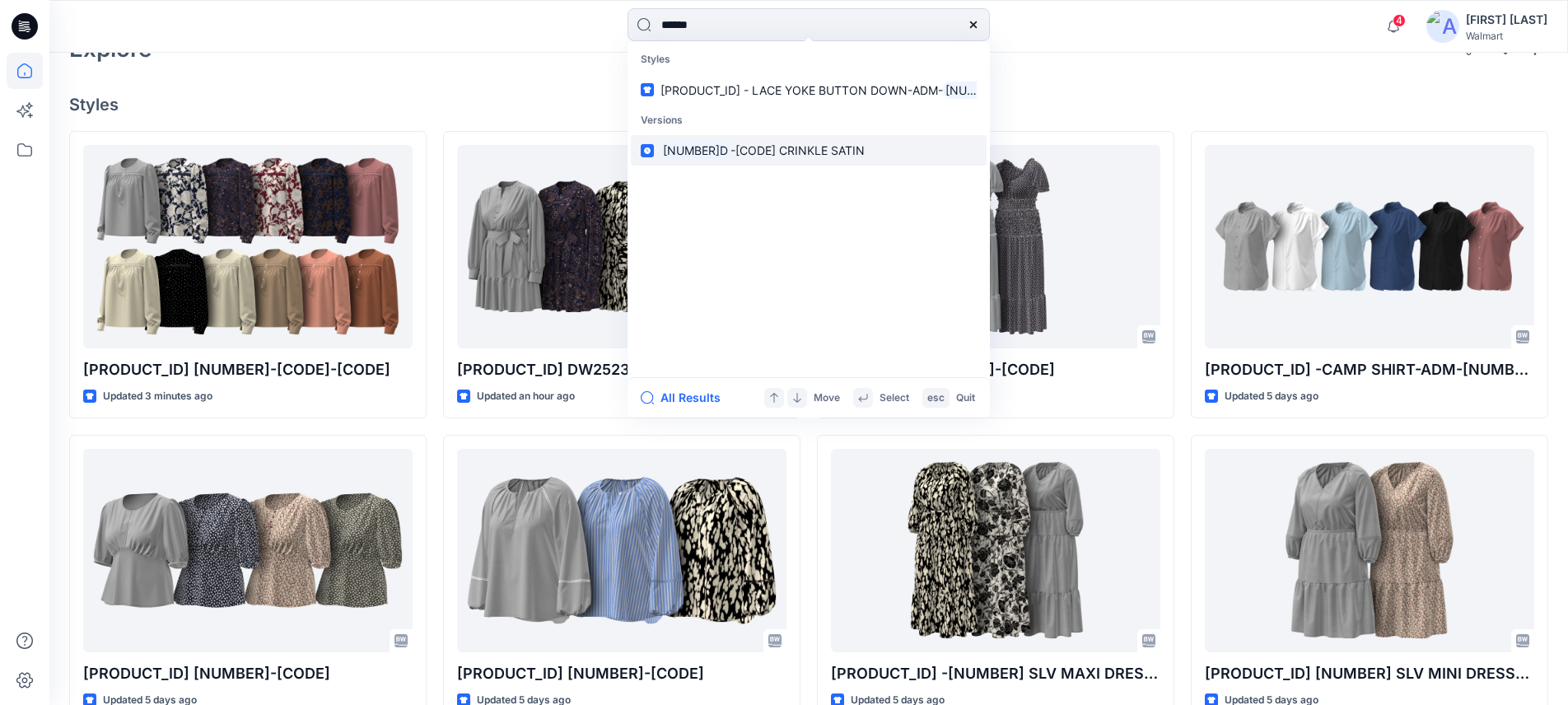 type on "******" 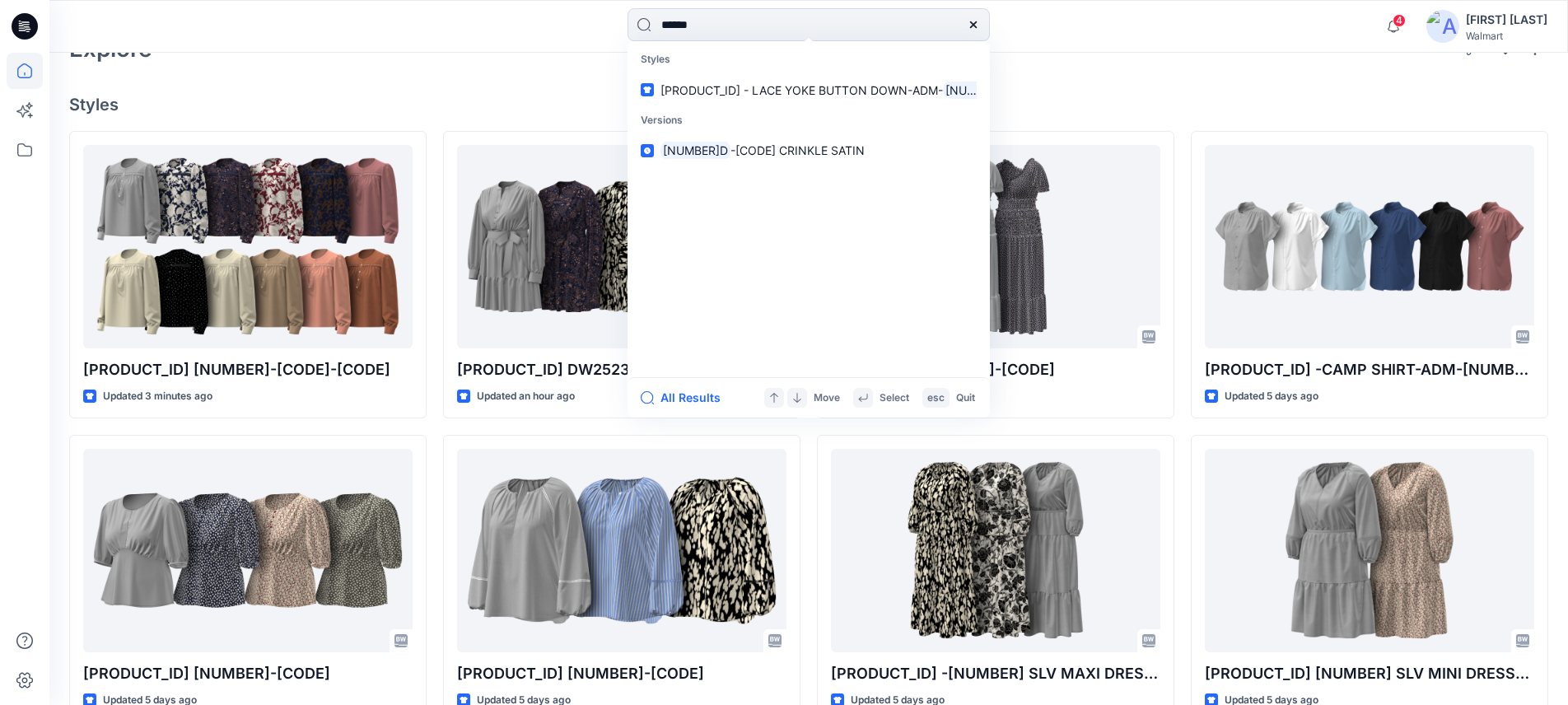 click on "-WMU CRINKLE SATIN" at bounding box center (797, 150) 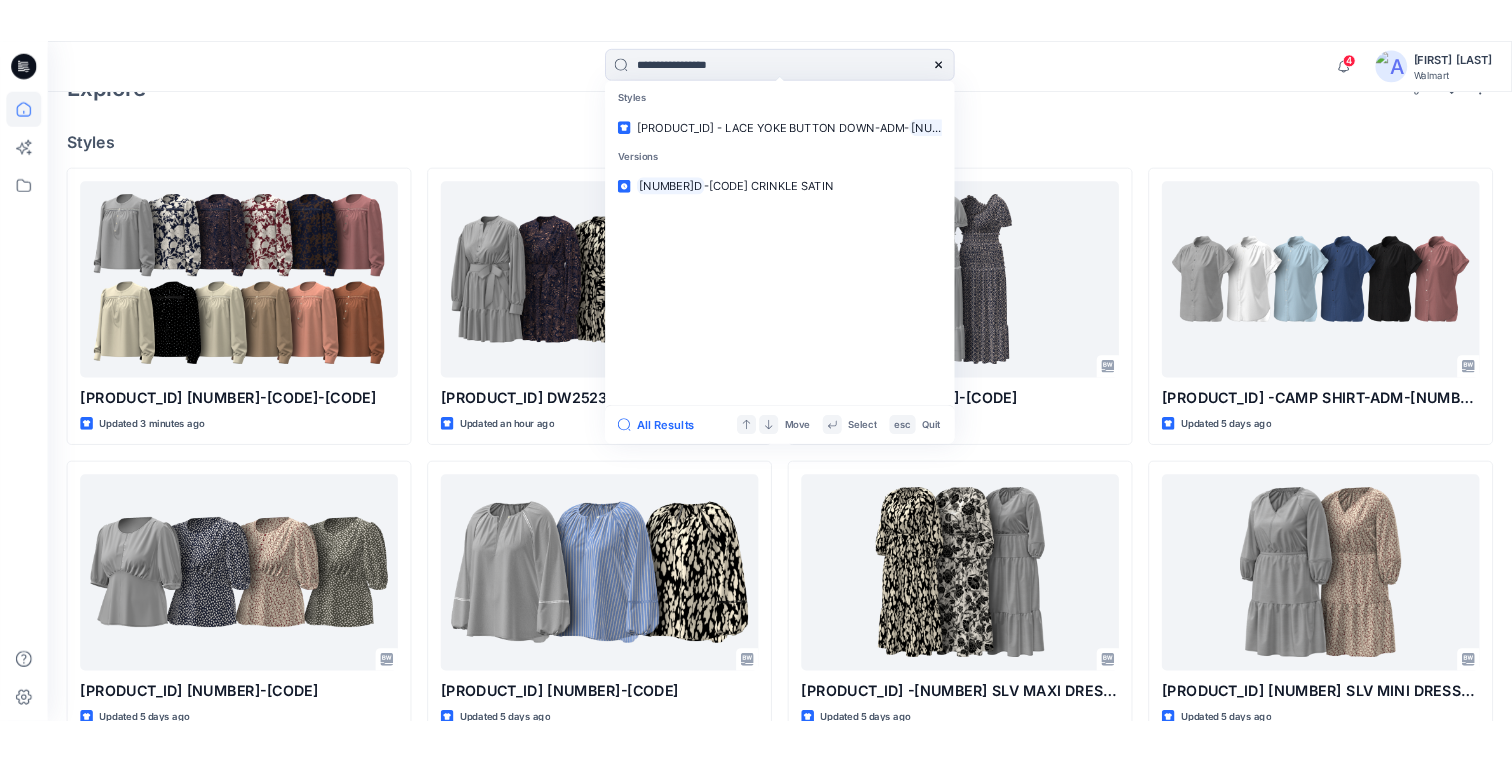 scroll, scrollTop: 0, scrollLeft: 0, axis: both 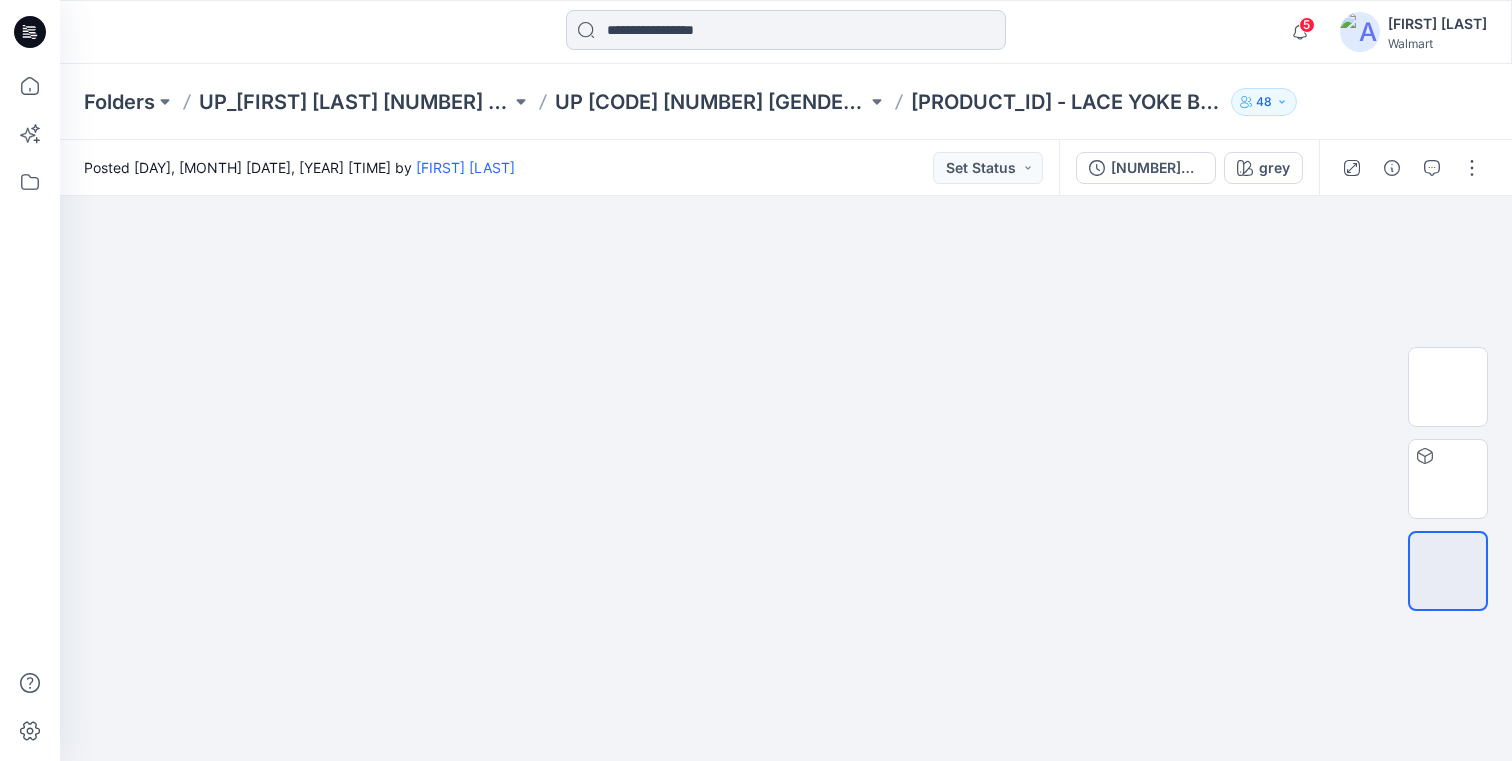 click at bounding box center (786, 30) 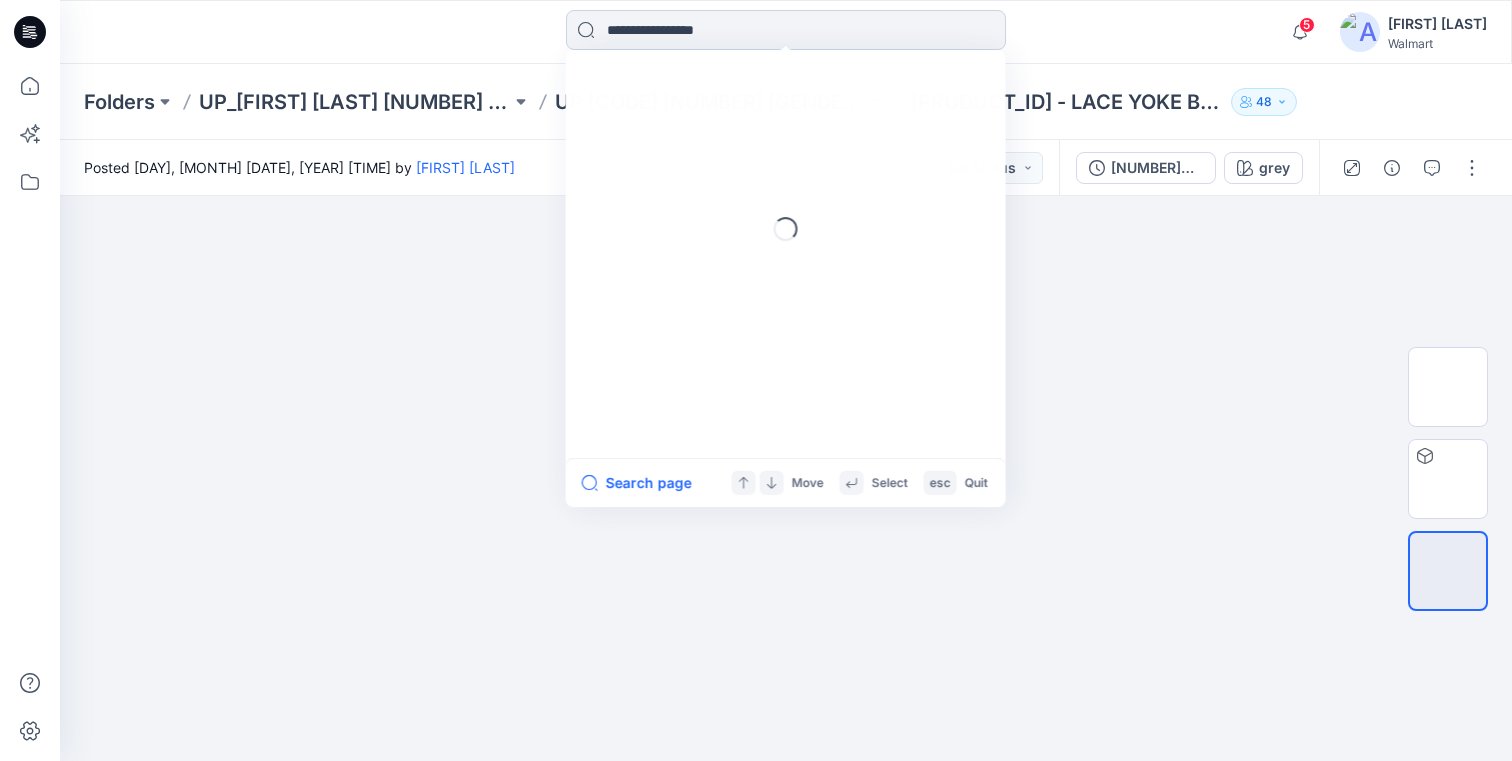 paste on "**********" 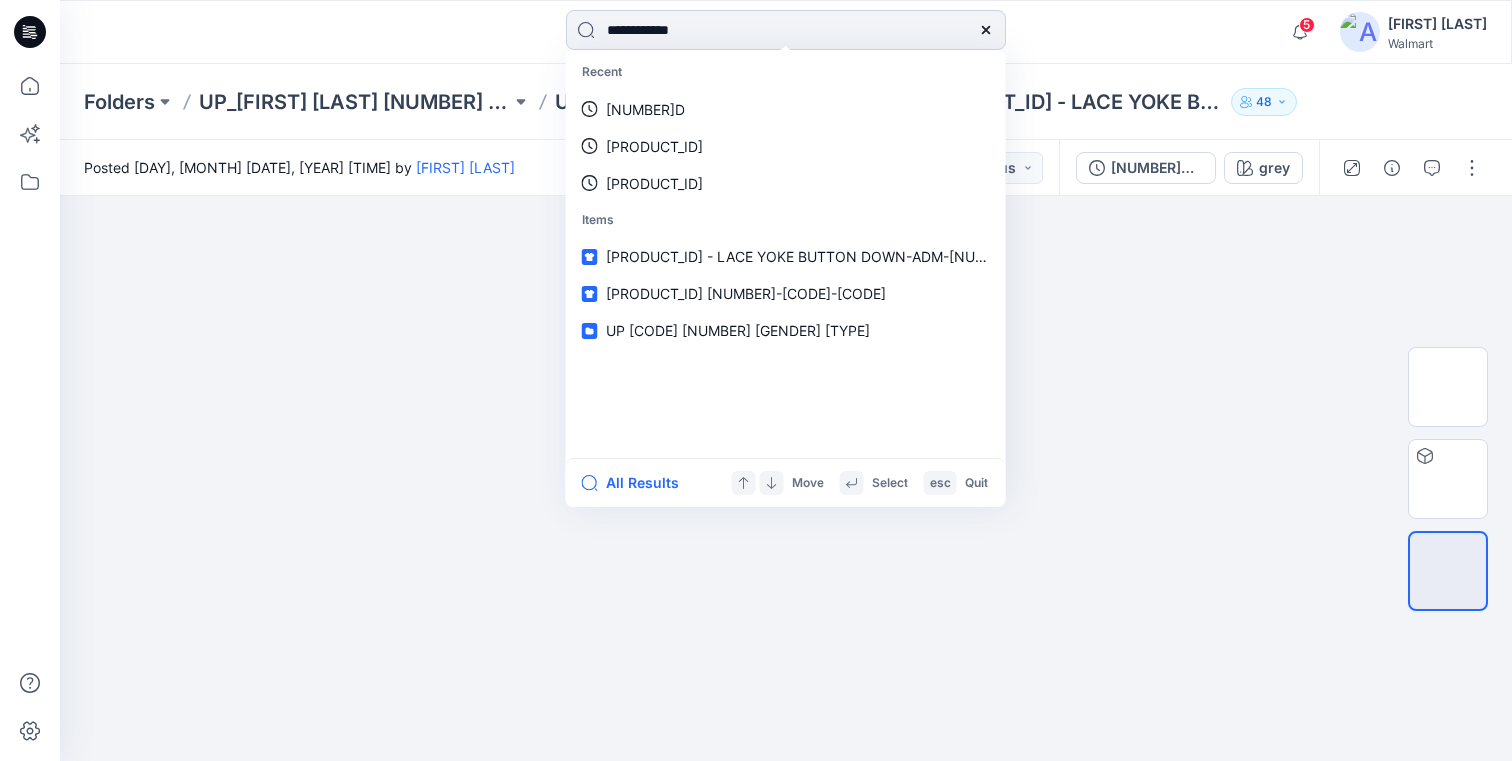 type on "**********" 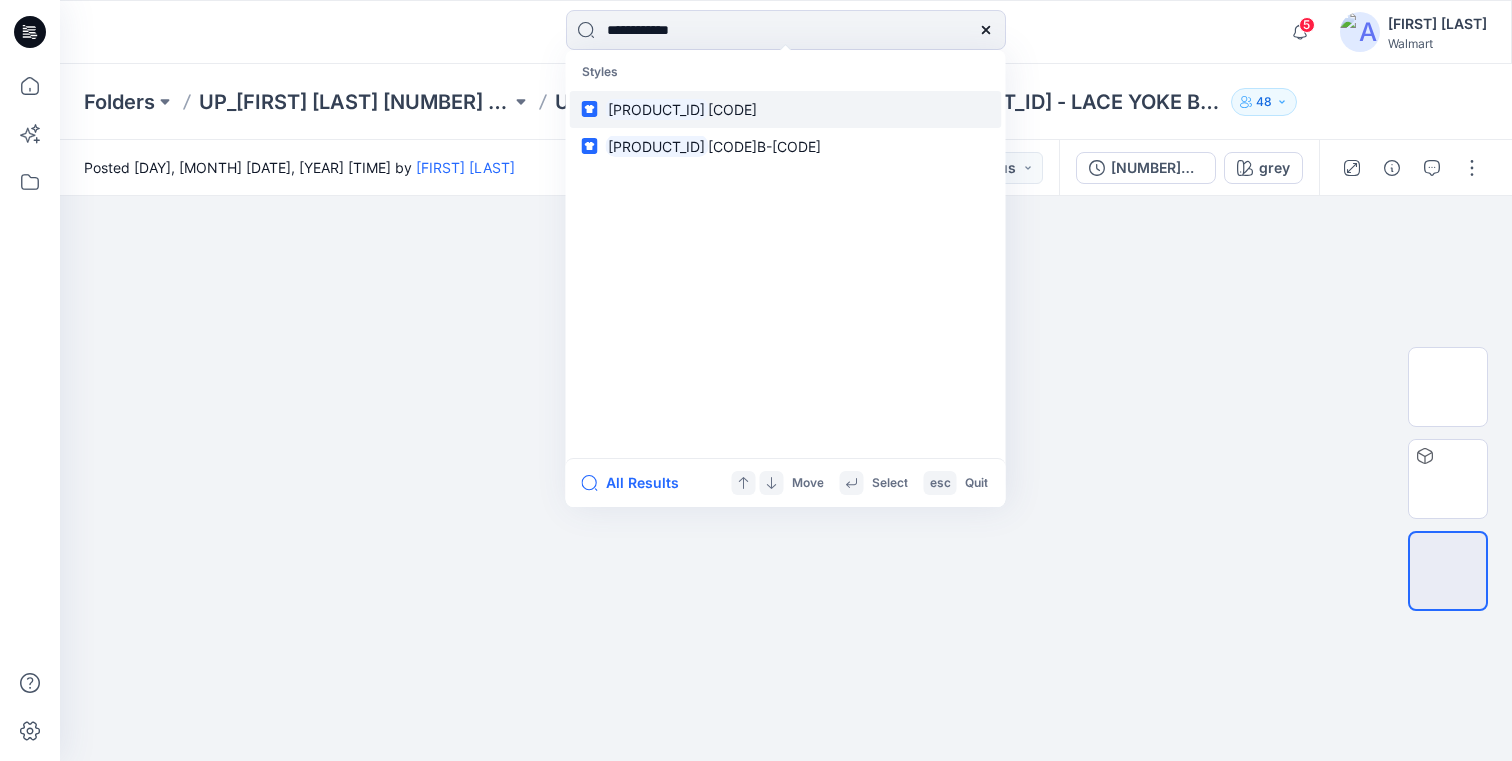 click on "DC2393-WMU" at bounding box center [732, 109] 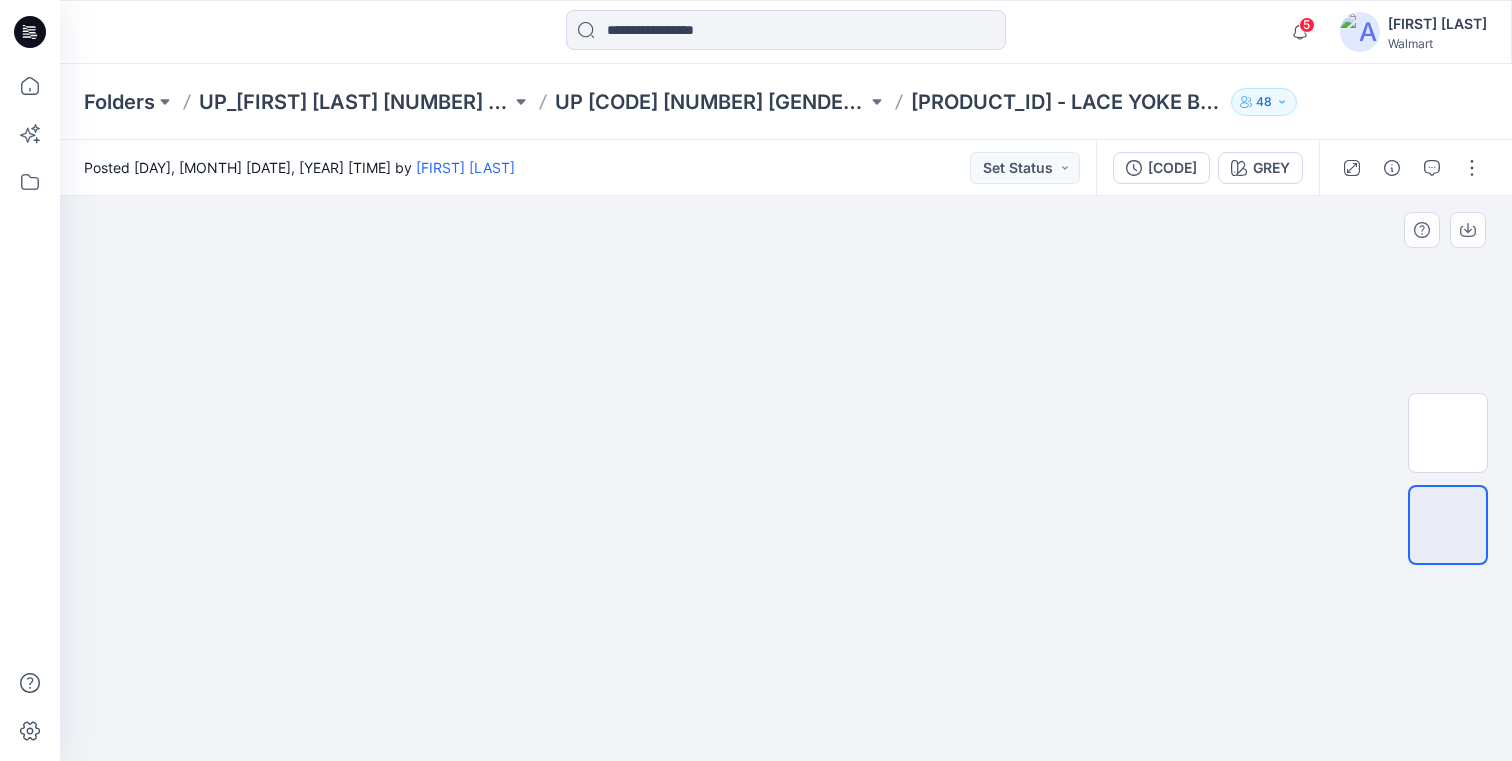 click at bounding box center (786, 196) 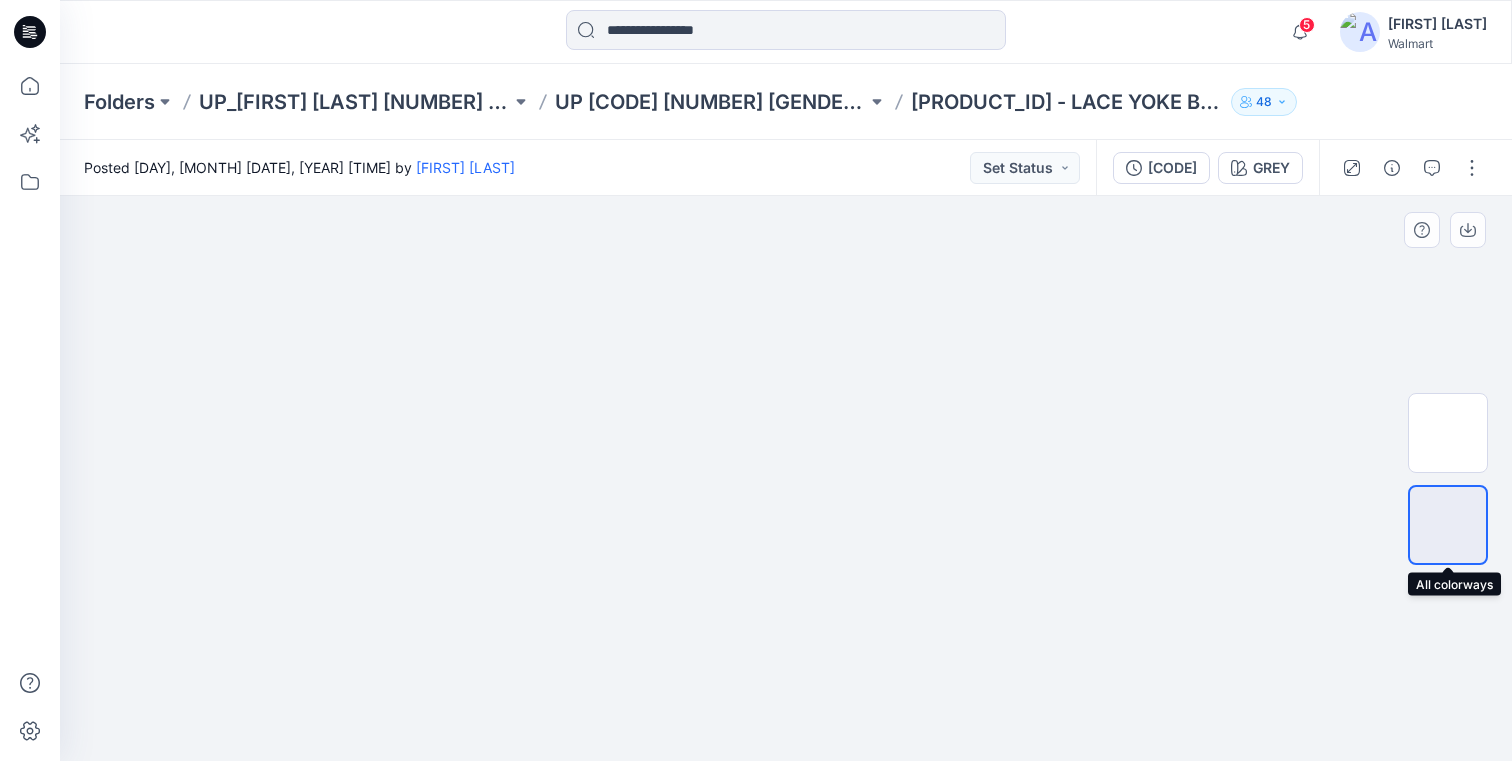 click at bounding box center [1448, 525] 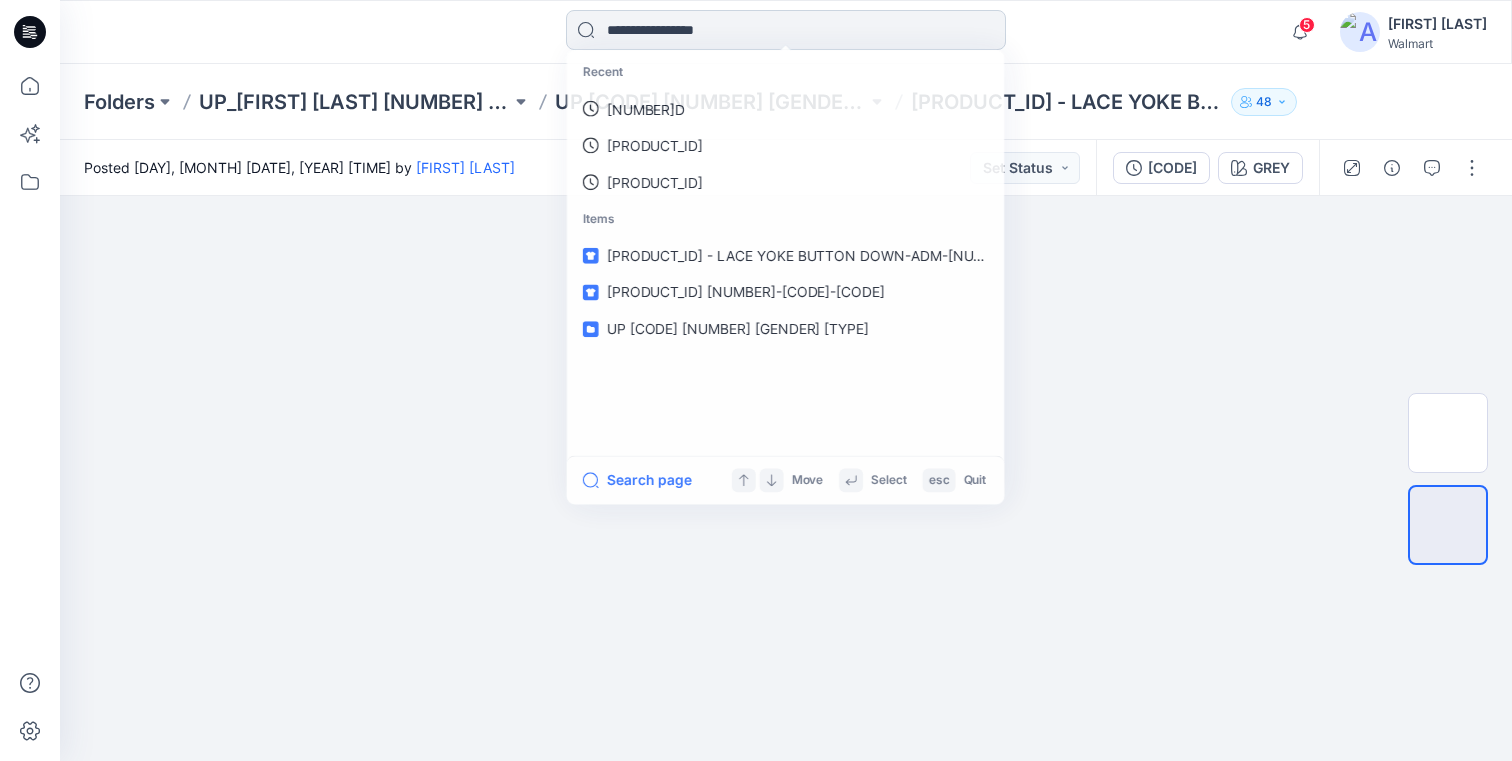 click at bounding box center [786, 30] 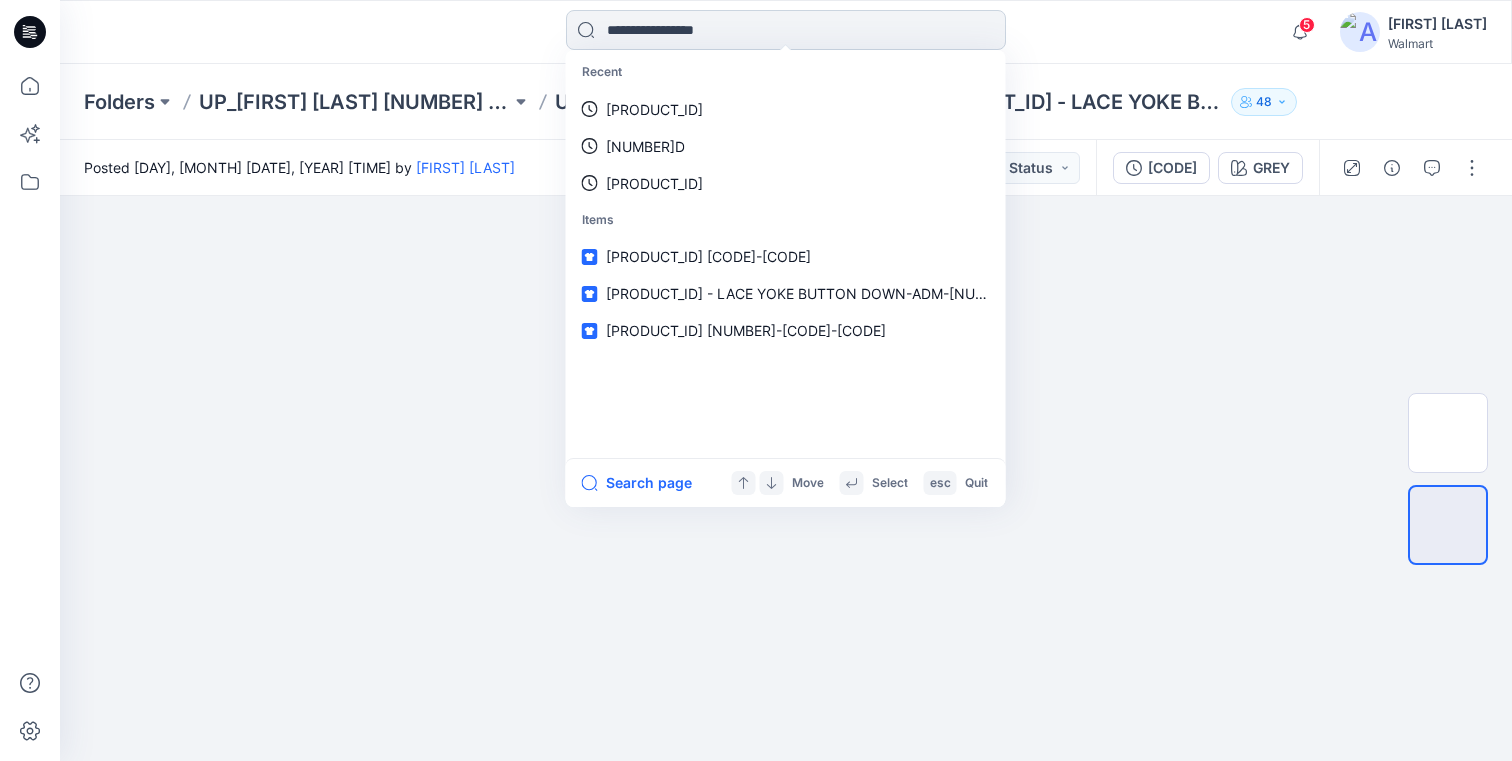 paste on "**********" 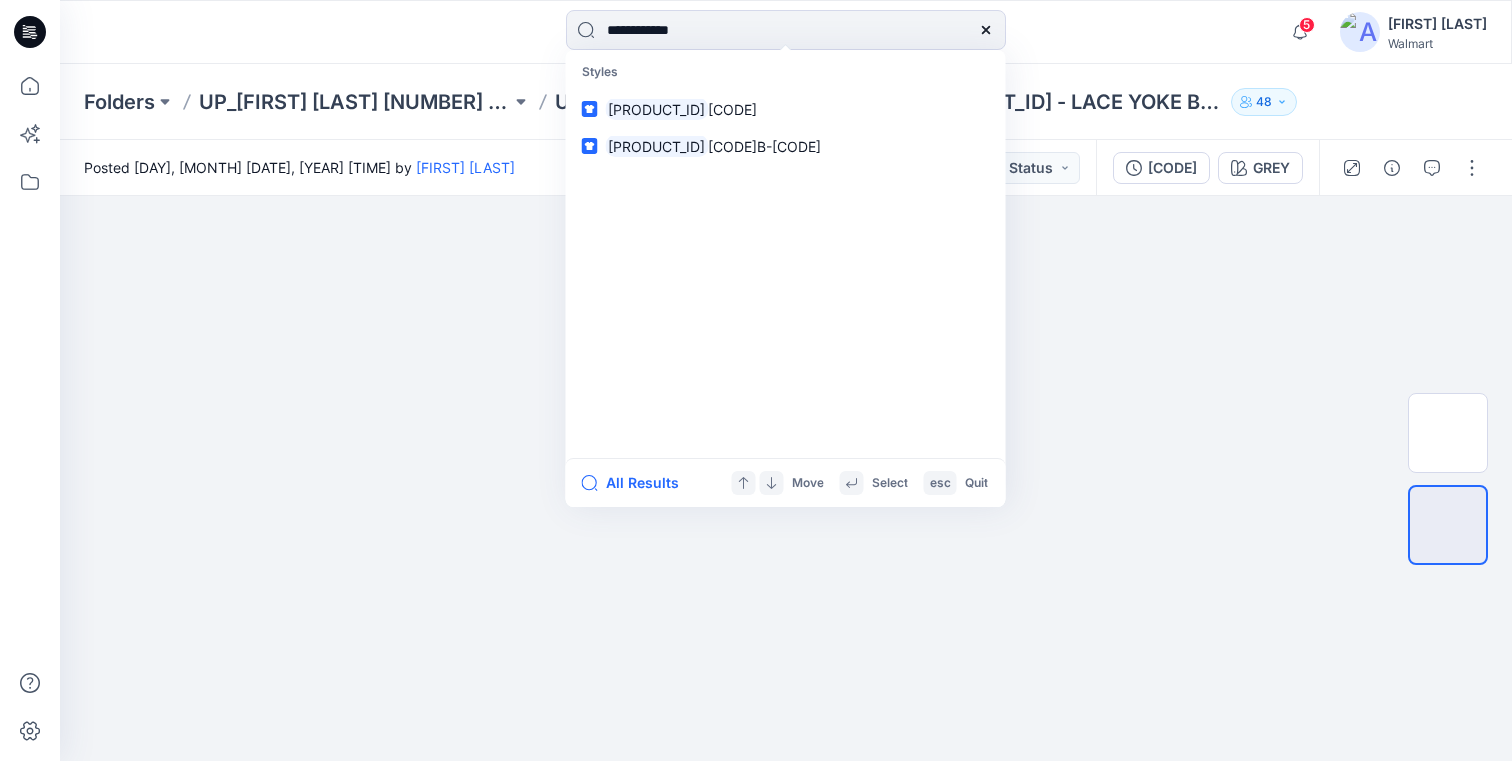 type on "**********" 